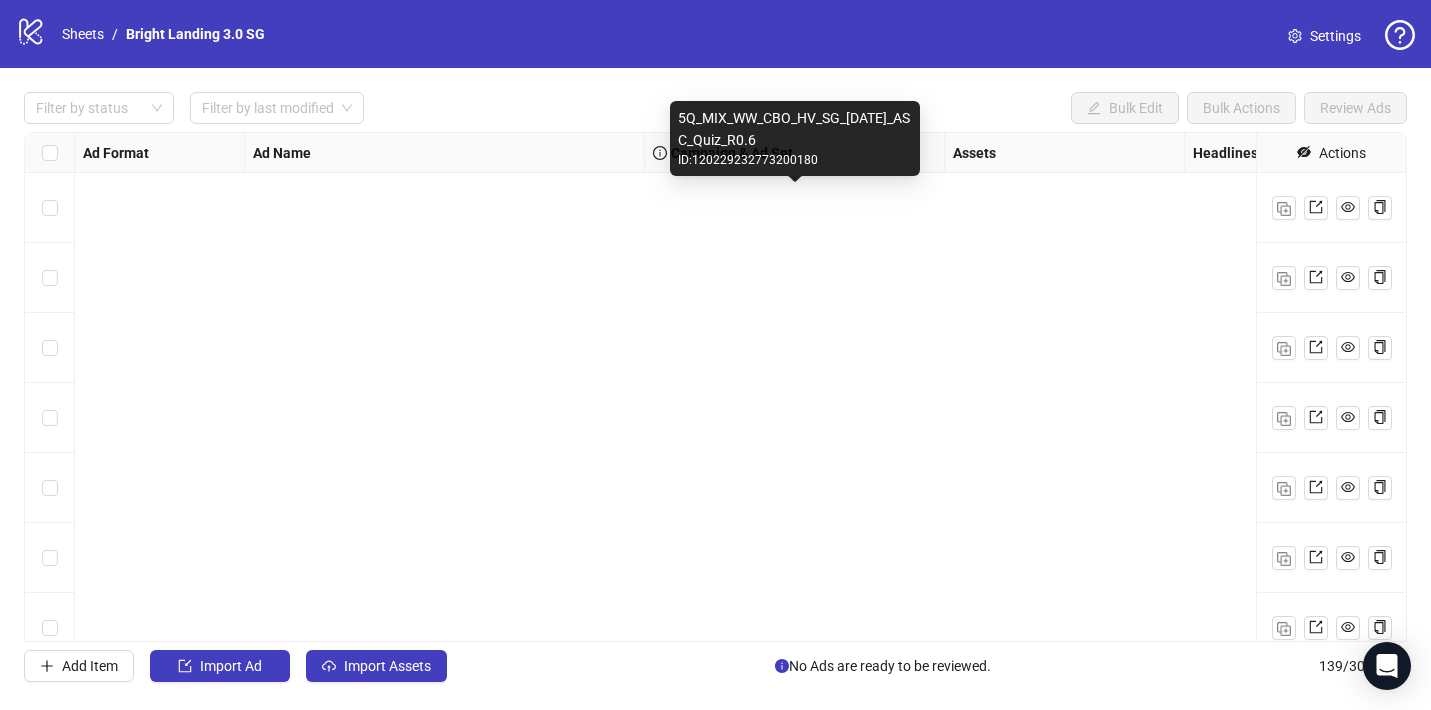 scroll, scrollTop: 0, scrollLeft: 0, axis: both 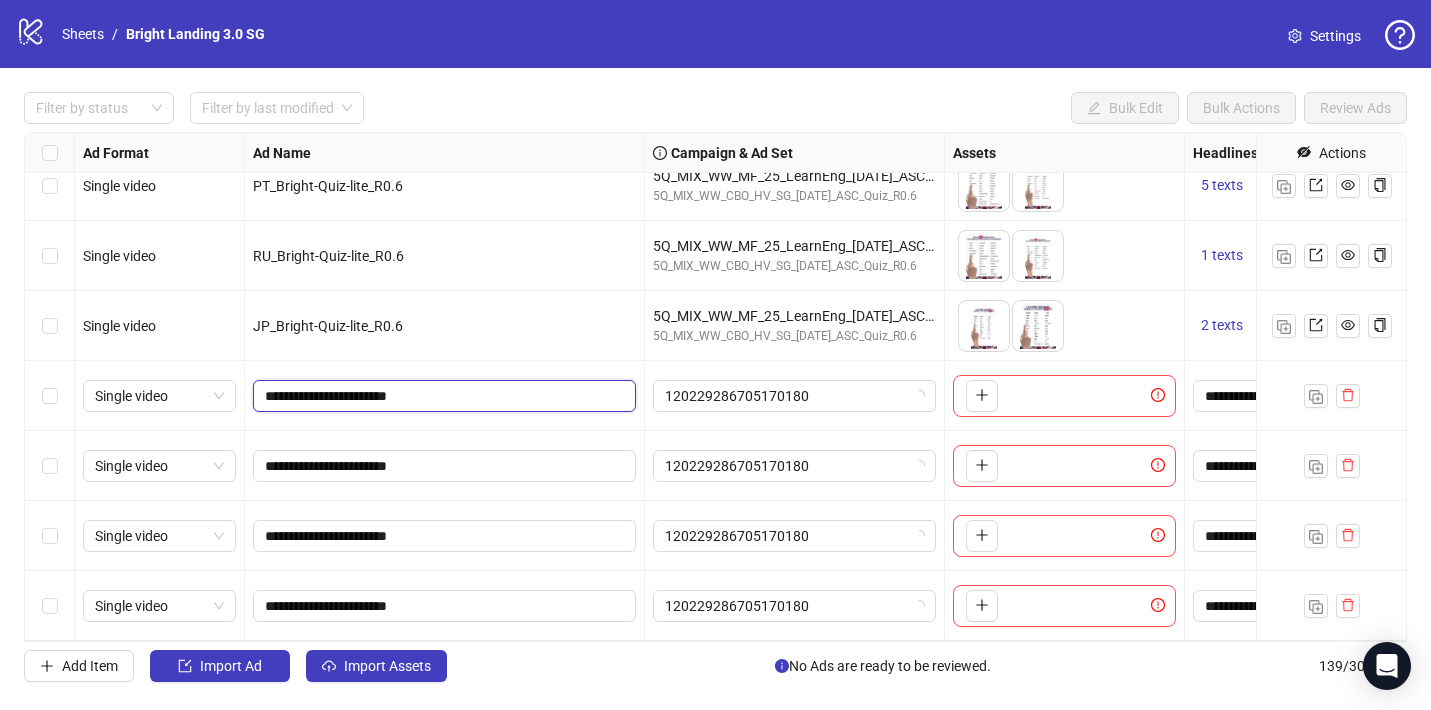 drag, startPoint x: 470, startPoint y: 372, endPoint x: 470, endPoint y: 275, distance: 97 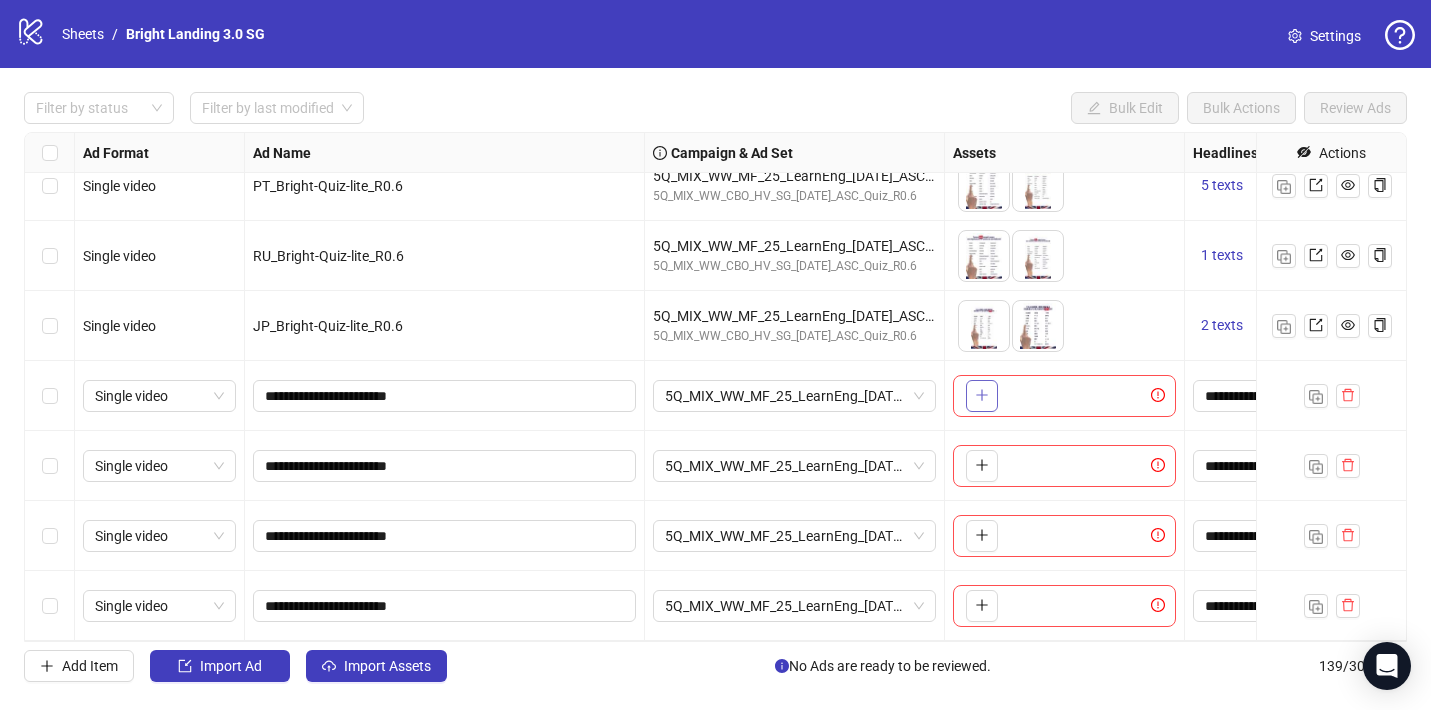 click 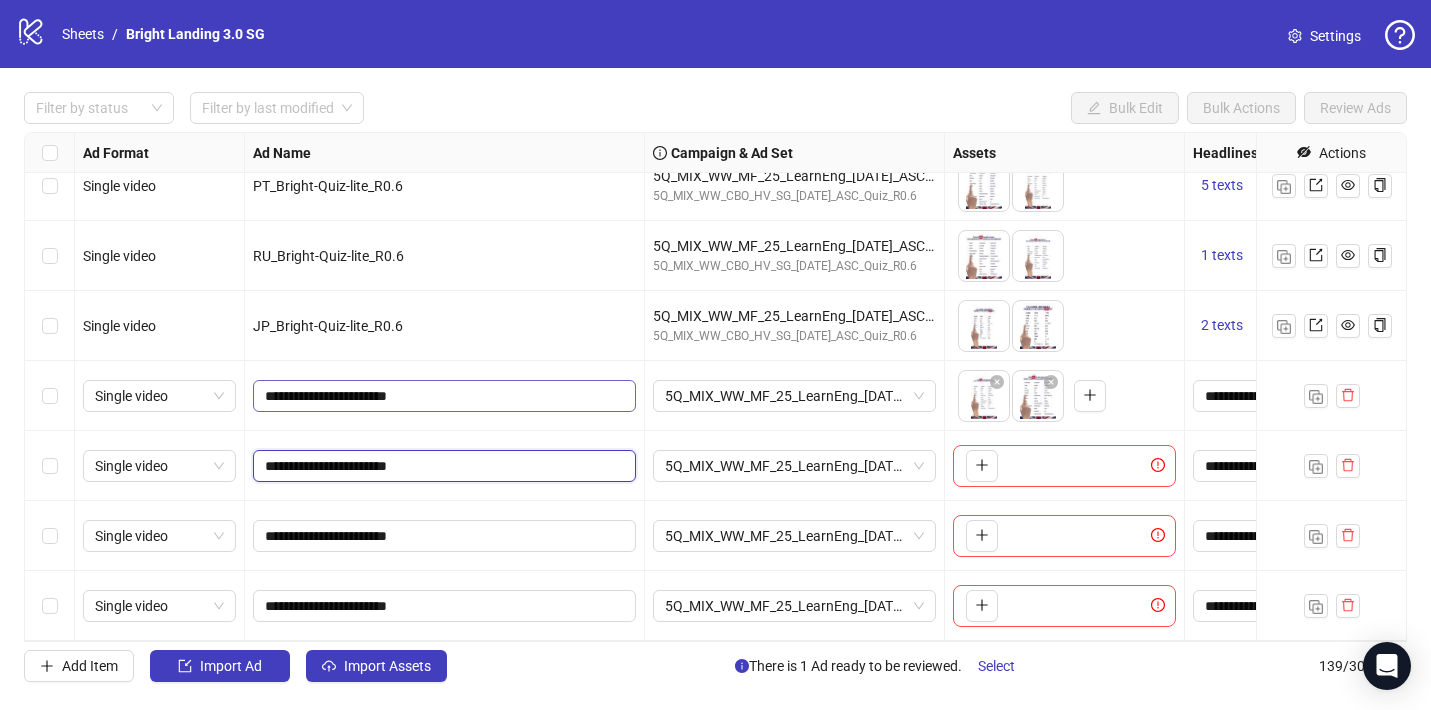 drag, startPoint x: 518, startPoint y: 472, endPoint x: 518, endPoint y: 408, distance: 64 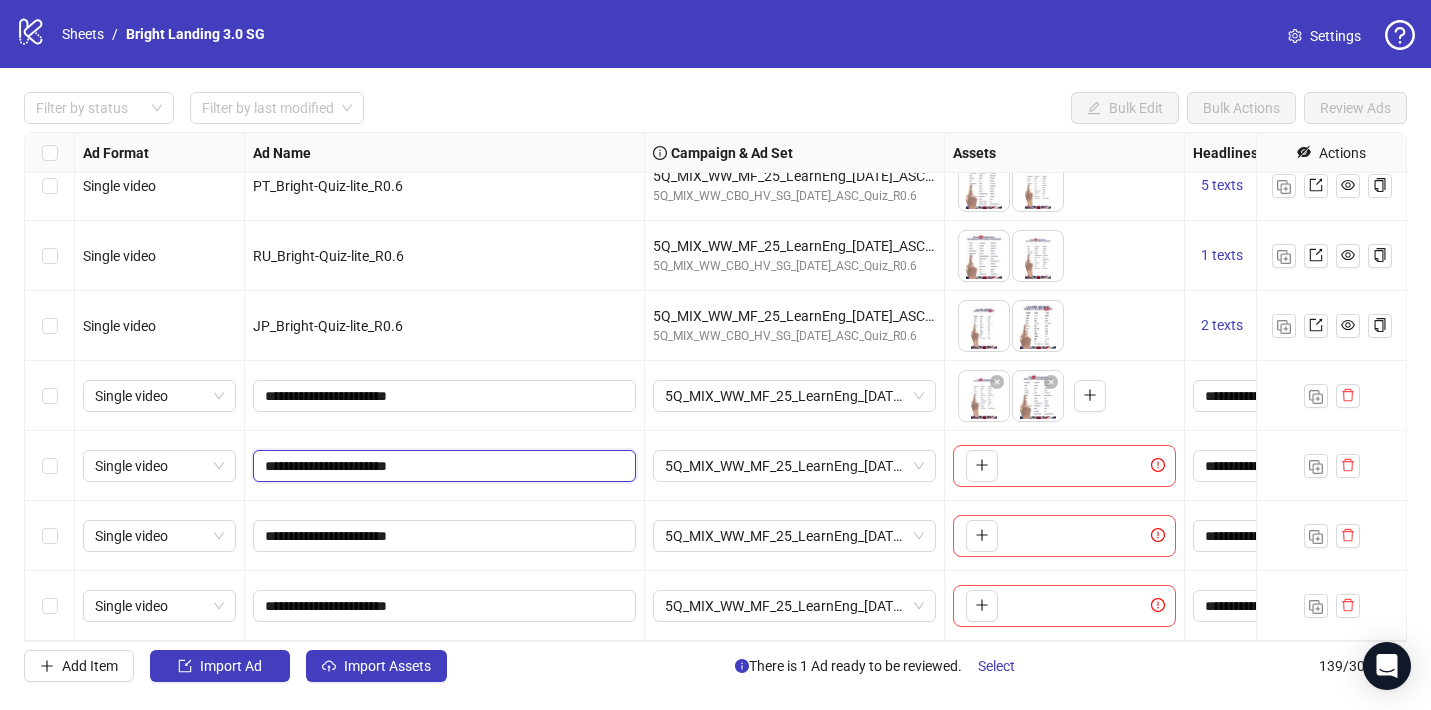 click on "**********" at bounding box center [442, 466] 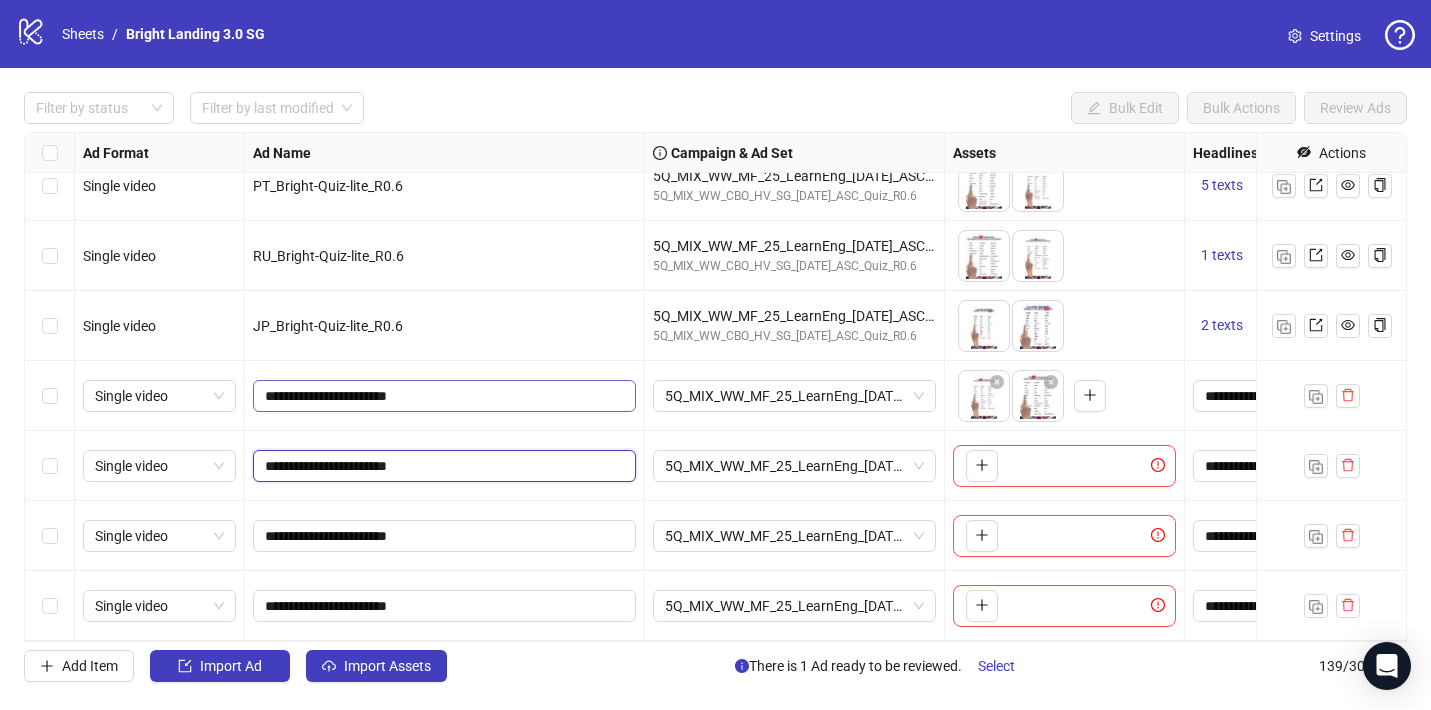 drag, startPoint x: 377, startPoint y: 462, endPoint x: 370, endPoint y: 387, distance: 75.32596 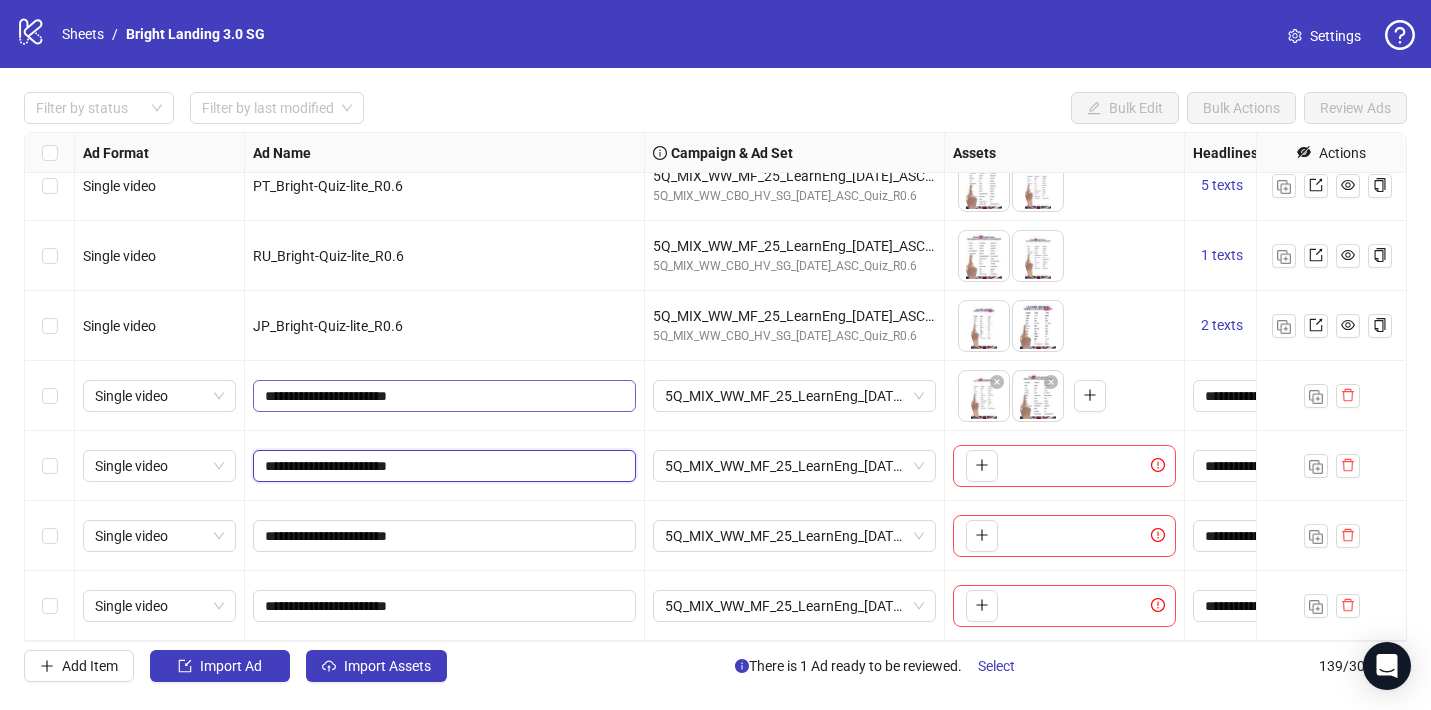 click on "Single video TR_Bright-Quiz-lite_R0.6 5Q_MIX_WW_MF_25_LearnEng_[DATE]_ASC_Quiz_R0.6 5Q_MIX_WW_CBO_HV_SG_[DATE]_ASC_Quiz_R0.6
To pick up a draggable item, press the space bar.
While dragging, use the arrow keys to move the item.
Press space again to drop the item in its new position, or press escape to cancel.
3 texts 3 texts Single video PL_Bright-Quiz-lite_R0.6 5Q_MIX_WW_MF_25_LearnEng_[DATE]_ASC_Quiz_R0.6 5Q_MIX_WW_CBO_HV_SG_[DATE]_ASC_Quiz_R0.6
To pick up a draggable item, press the space bar.
While dragging, use the arrow keys to move the item.
Press space again to drop the item in its new position, or press escape to cancel.
5 texts 3 texts Single video PT_Bright-Quiz-lite_R0.6 5Q_MIX_WW_MF_25_LearnEng_[DATE]_ASC_Quiz_R0.6 5Q_MIX_WW_CBO_HV_SG_[DATE]_ASC_Quiz_R0.6
To pick up a draggable item, press the space bar.
While dragging, use the arrow keys to move the item.
Press space again to drop the item in its new position, or press escape to cancel." at bounding box center [1055, -9129] 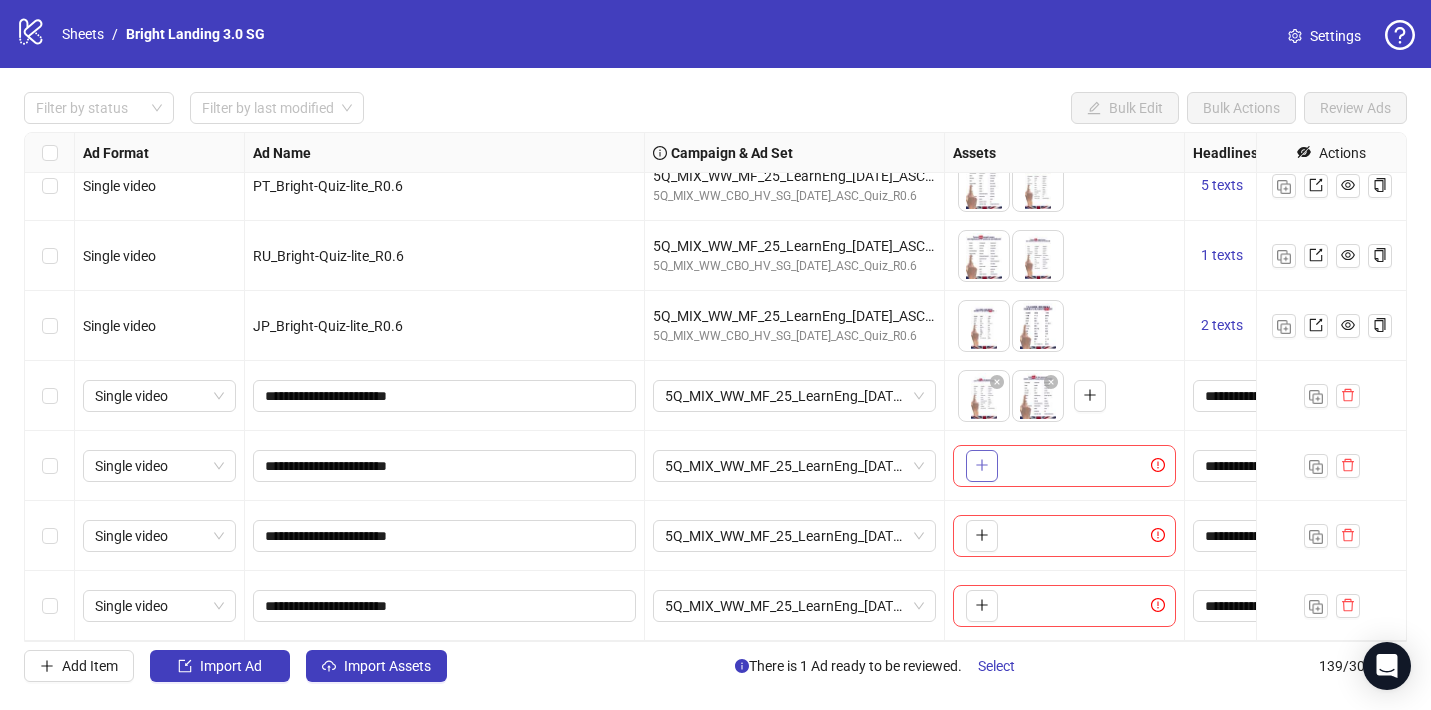 click at bounding box center [982, 465] 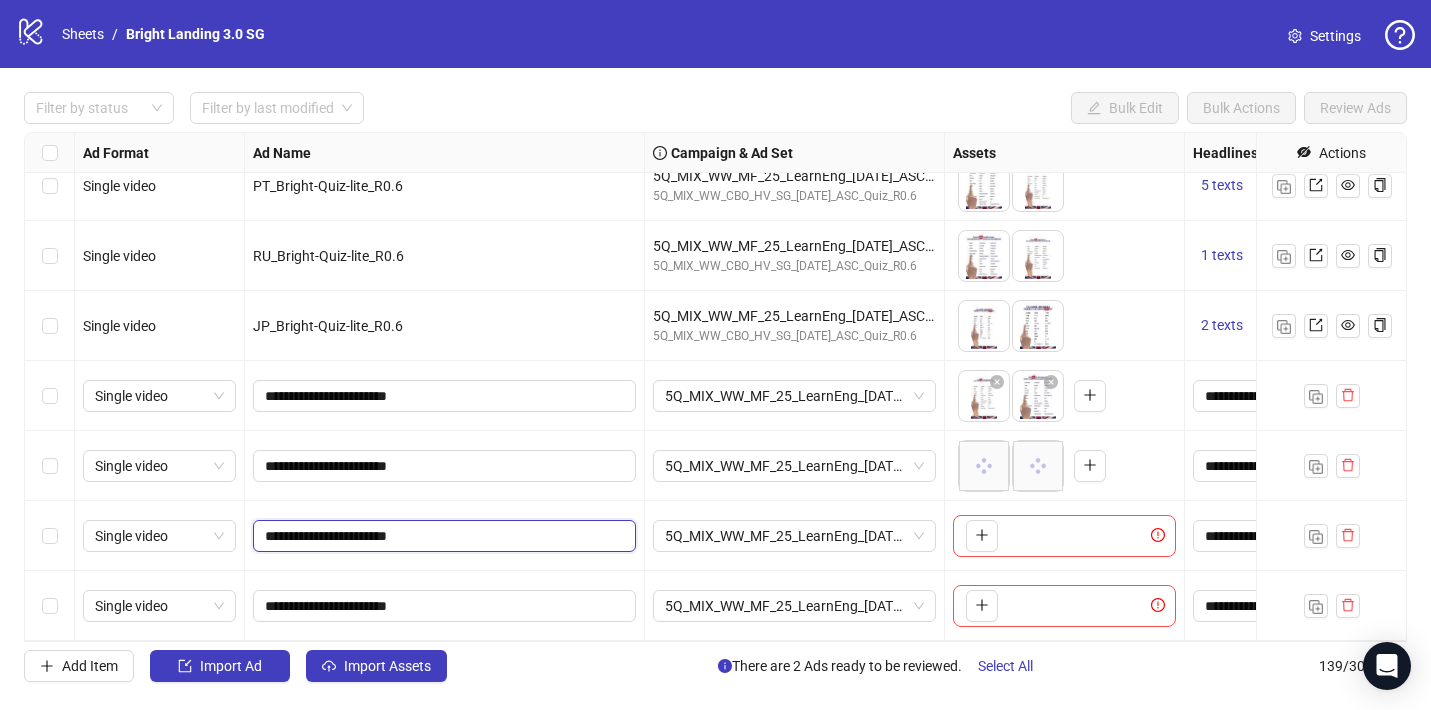 drag, startPoint x: 378, startPoint y: 539, endPoint x: 359, endPoint y: 486, distance: 56.302753 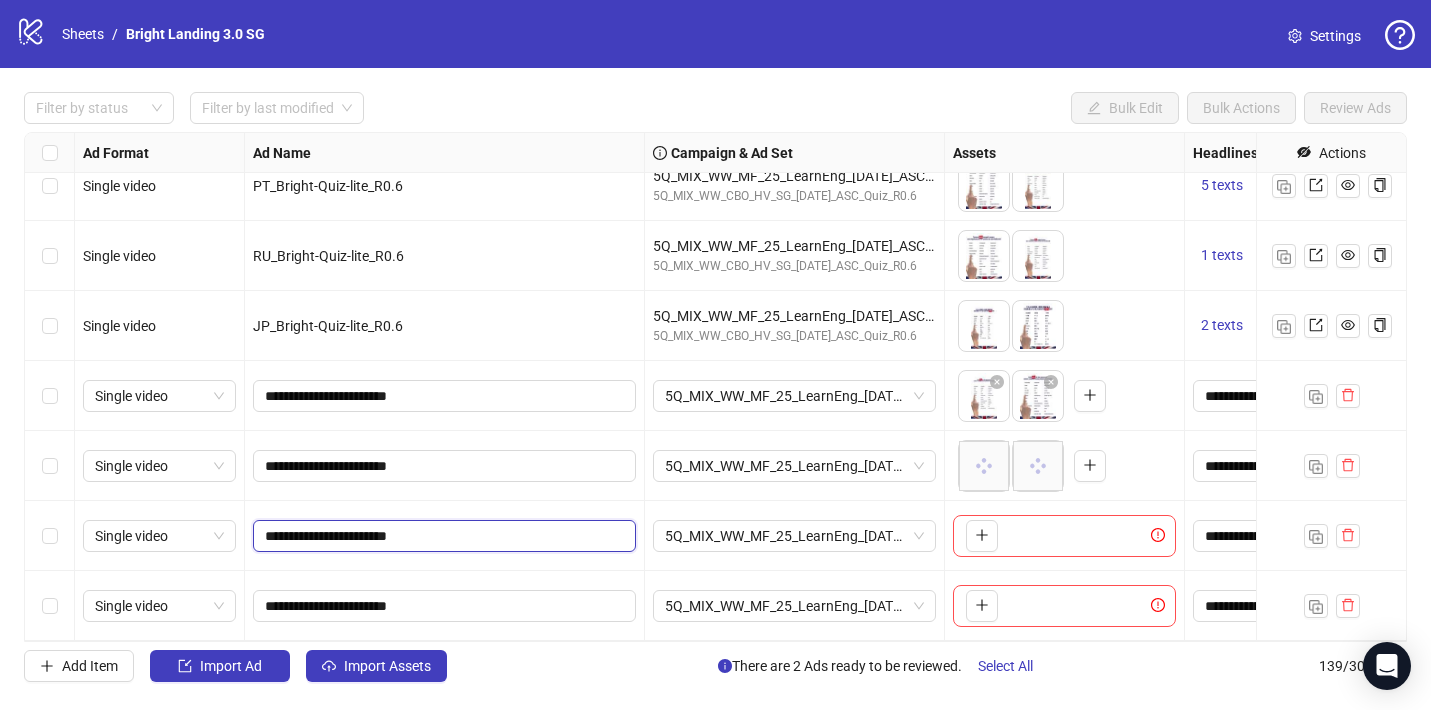 click on "**********" at bounding box center (445, 536) 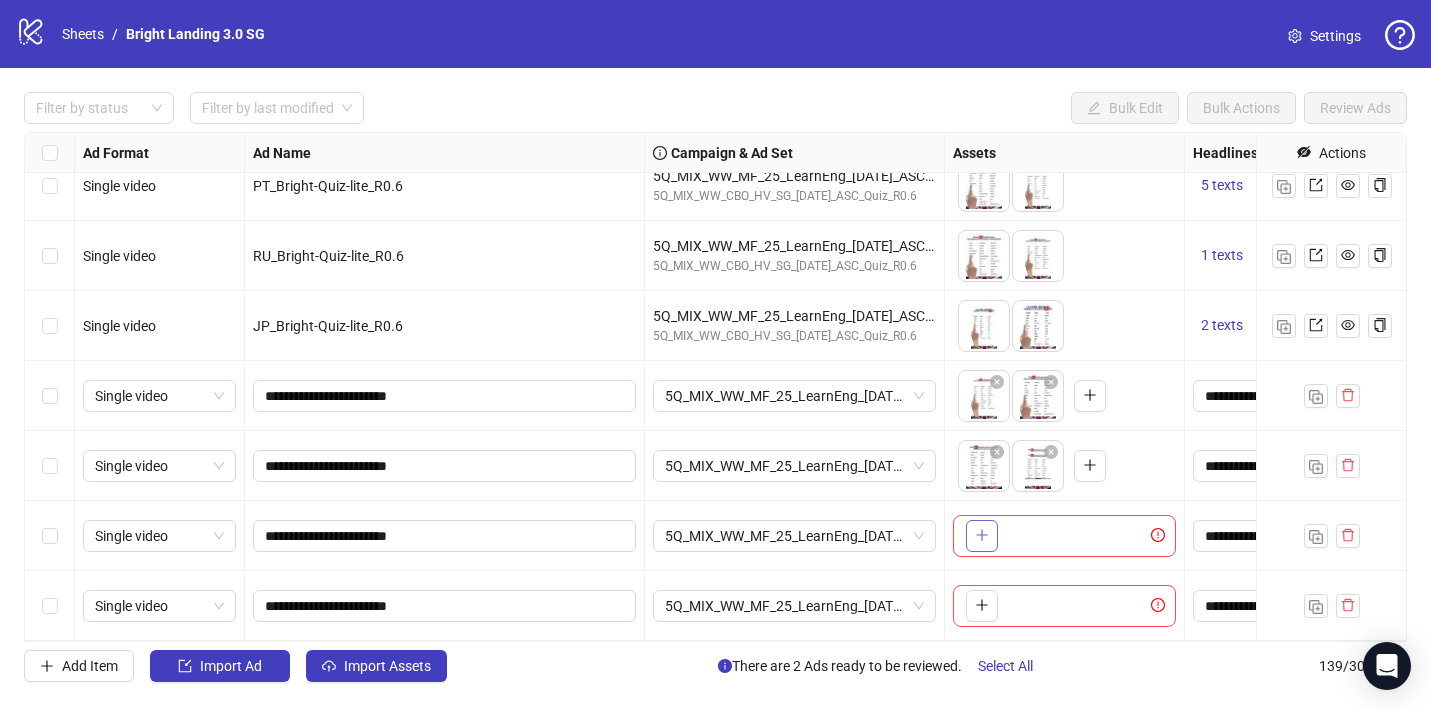 click 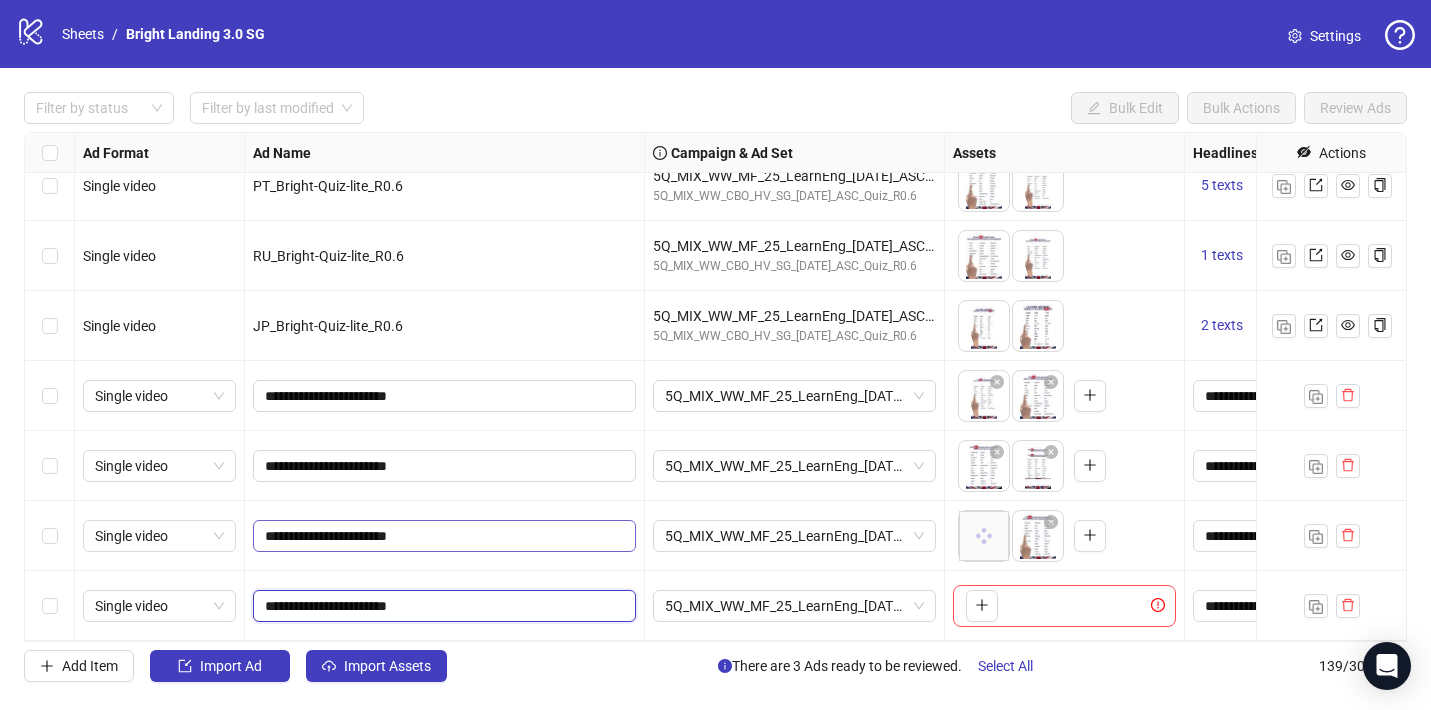 drag, startPoint x: 378, startPoint y: 608, endPoint x: 356, endPoint y: 532, distance: 79.12016 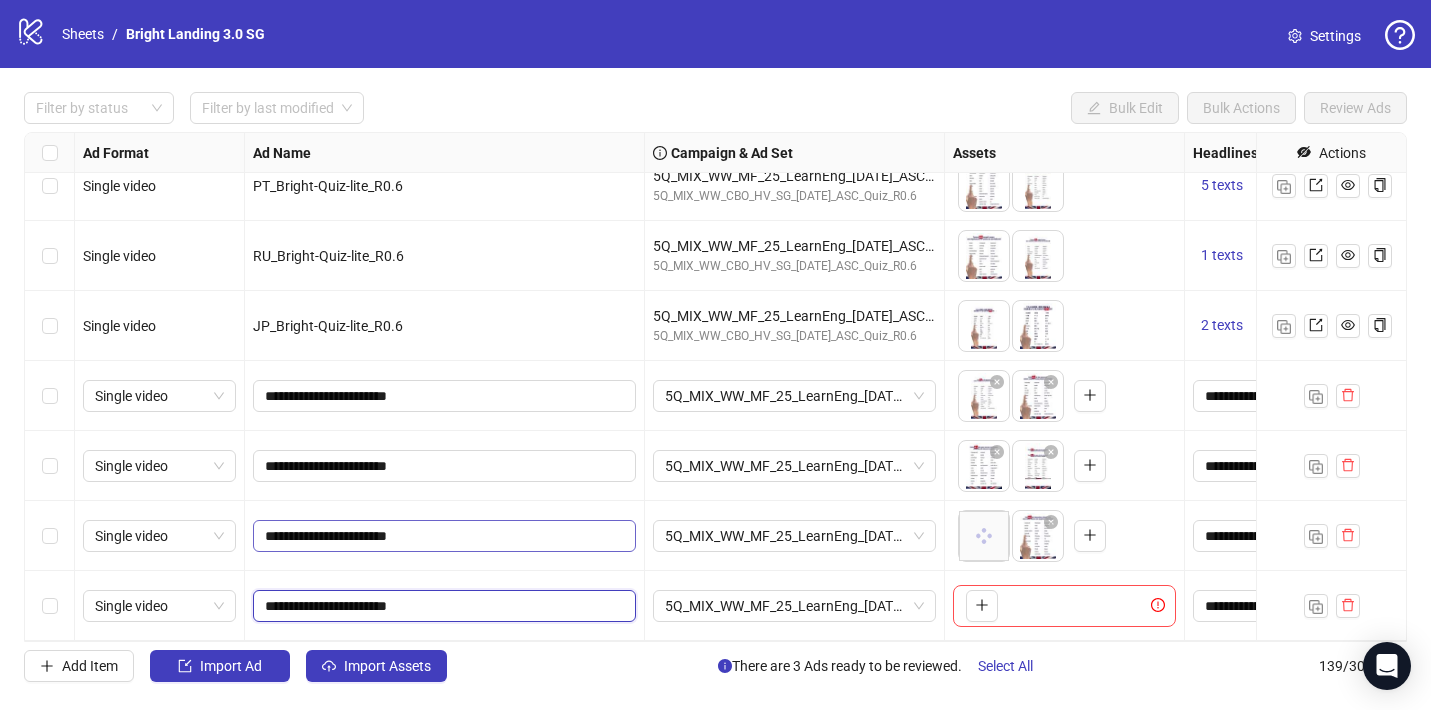 click on "Single video TR_Bright-Quiz-lite_R0.6 5Q_MIX_WW_MF_25_LearnEng_[DATE]_ASC_Quiz_R0.6 5Q_MIX_WW_CBO_HV_SG_[DATE]_ASC_Quiz_R0.6
To pick up a draggable item, press the space bar.
While dragging, use the arrow keys to move the item.
Press space again to drop the item in its new position, or press escape to cancel.
3 texts 3 texts Single video PL_Bright-Quiz-lite_R0.6 5Q_MIX_WW_MF_25_LearnEng_[DATE]_ASC_Quiz_R0.6 5Q_MIX_WW_CBO_HV_SG_[DATE]_ASC_Quiz_R0.6
To pick up a draggable item, press the space bar.
While dragging, use the arrow keys to move the item.
Press space again to drop the item in its new position, or press escape to cancel.
5 texts 3 texts Single video PT_Bright-Quiz-lite_R0.6 5Q_MIX_WW_MF_25_LearnEng_[DATE]_ASC_Quiz_R0.6 5Q_MIX_WW_CBO_HV_SG_[DATE]_ASC_Quiz_R0.6
To pick up a draggable item, press the space bar.
While dragging, use the arrow keys to move the item.
Press space again to drop the item in its new position, or press escape to cancel." at bounding box center (1055, -9129) 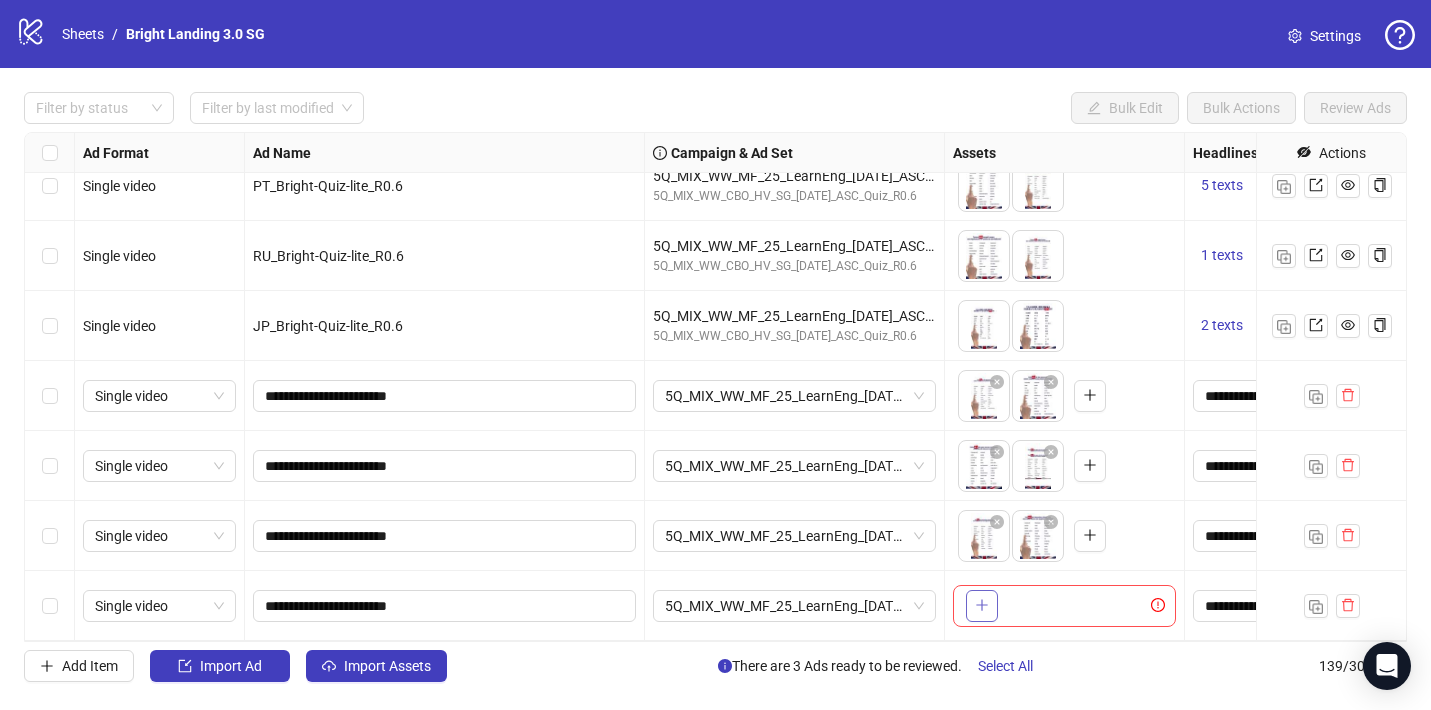 click 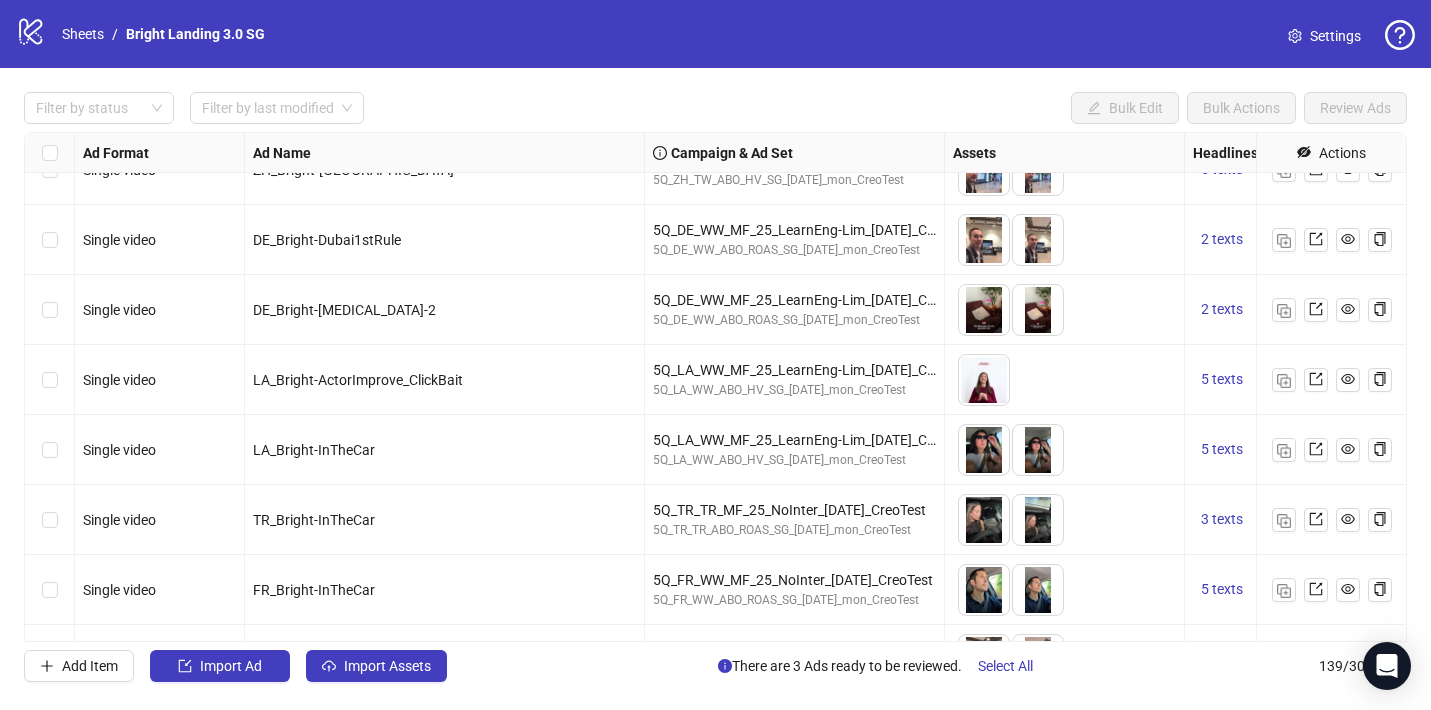 scroll, scrollTop: 6051, scrollLeft: 0, axis: vertical 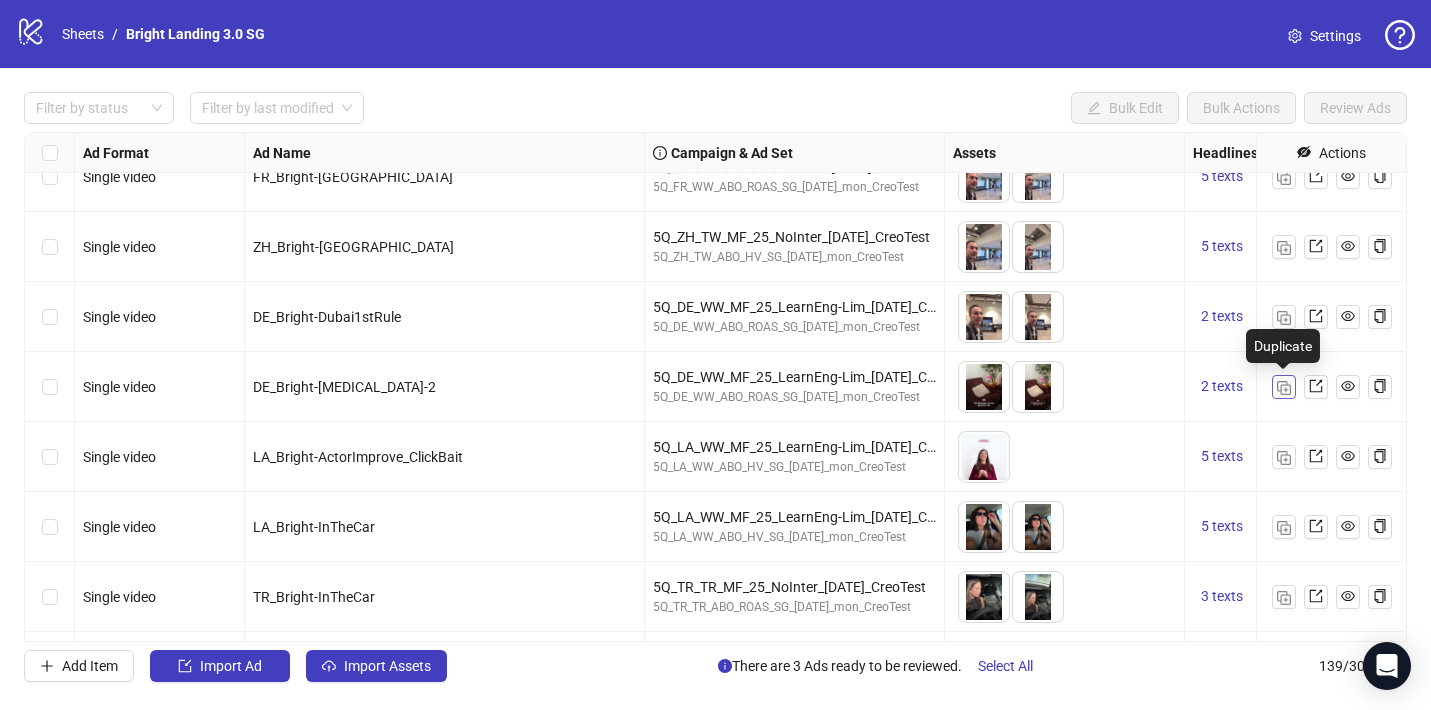 click at bounding box center (1284, 388) 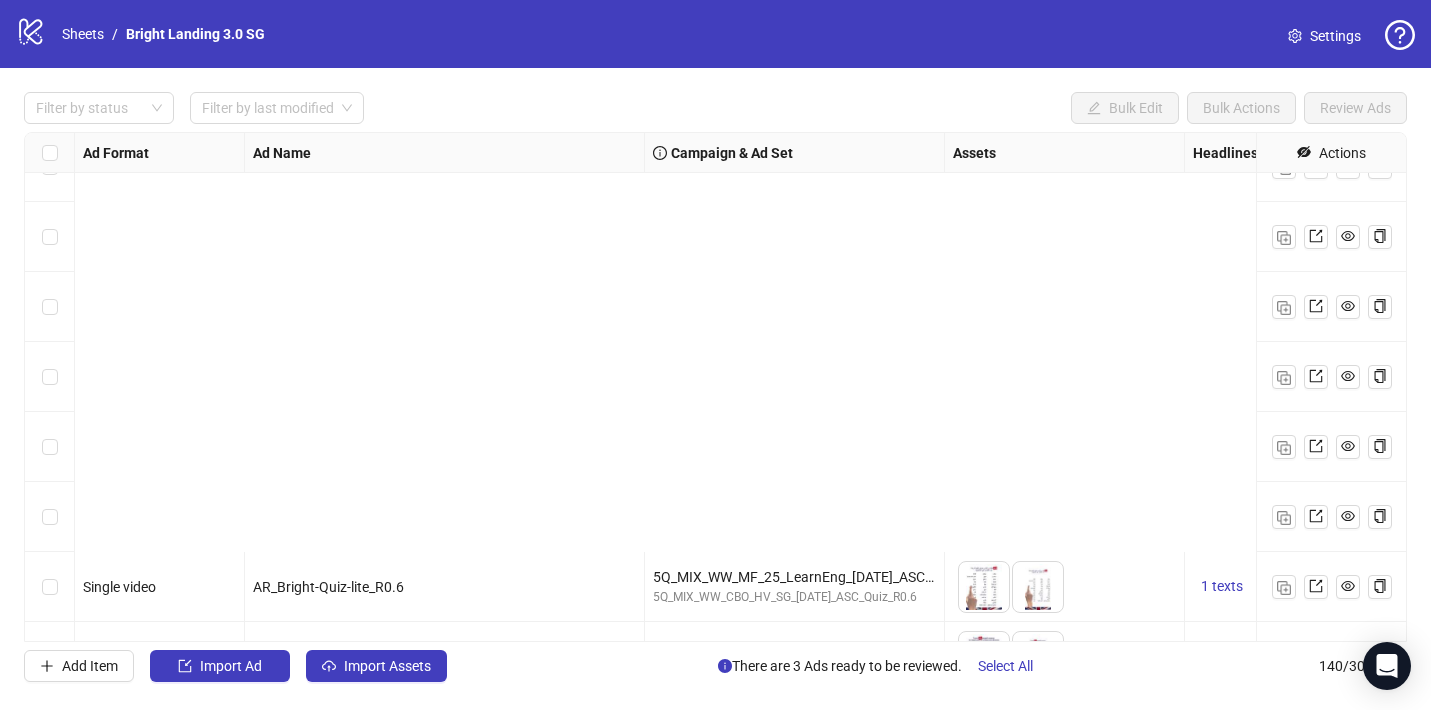 scroll, scrollTop: 9332, scrollLeft: 0, axis: vertical 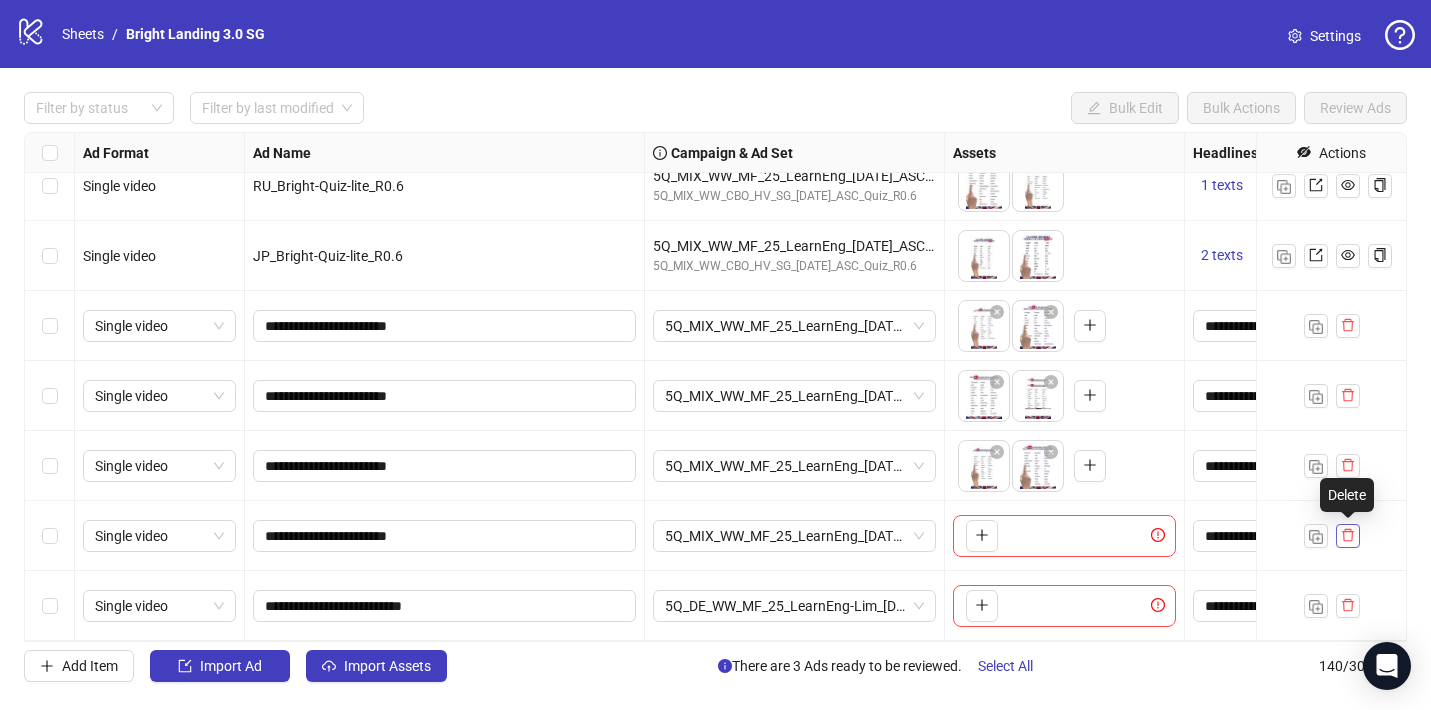 click 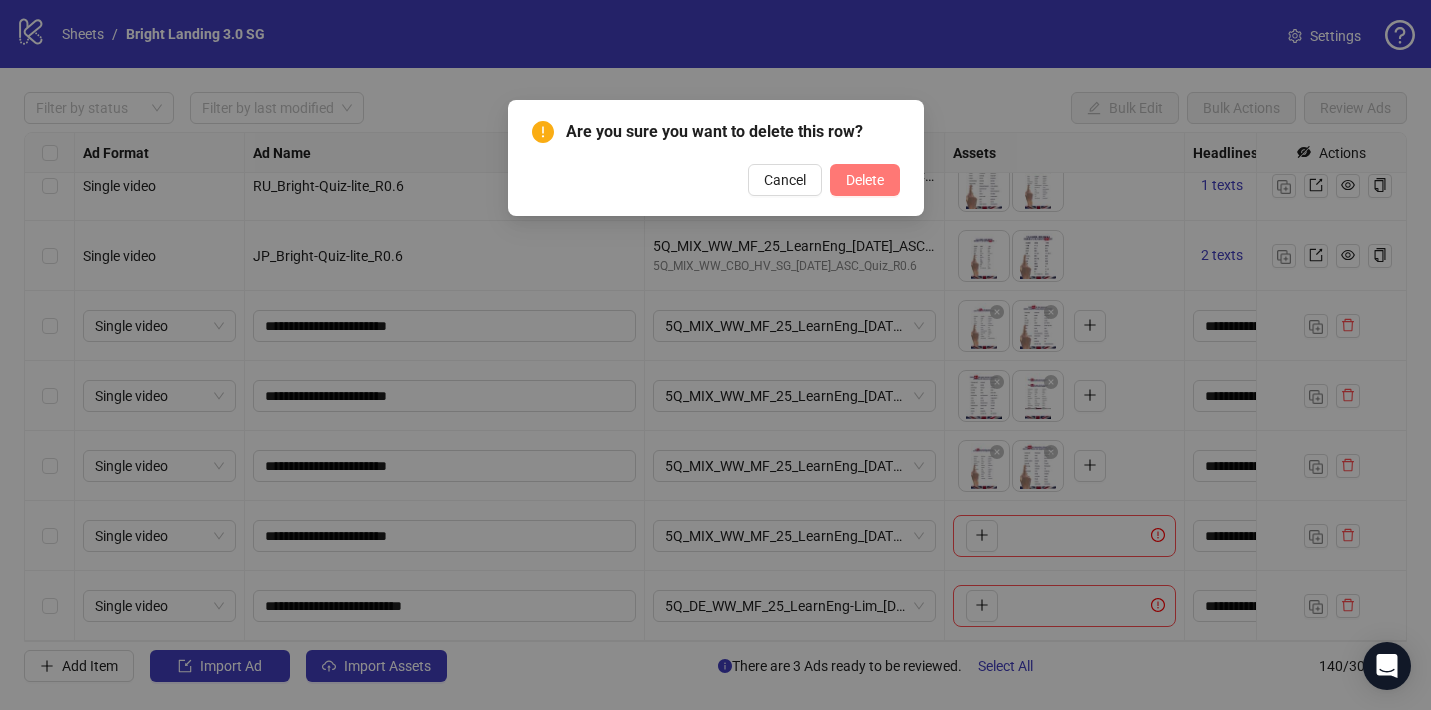 click on "Delete" at bounding box center [865, 180] 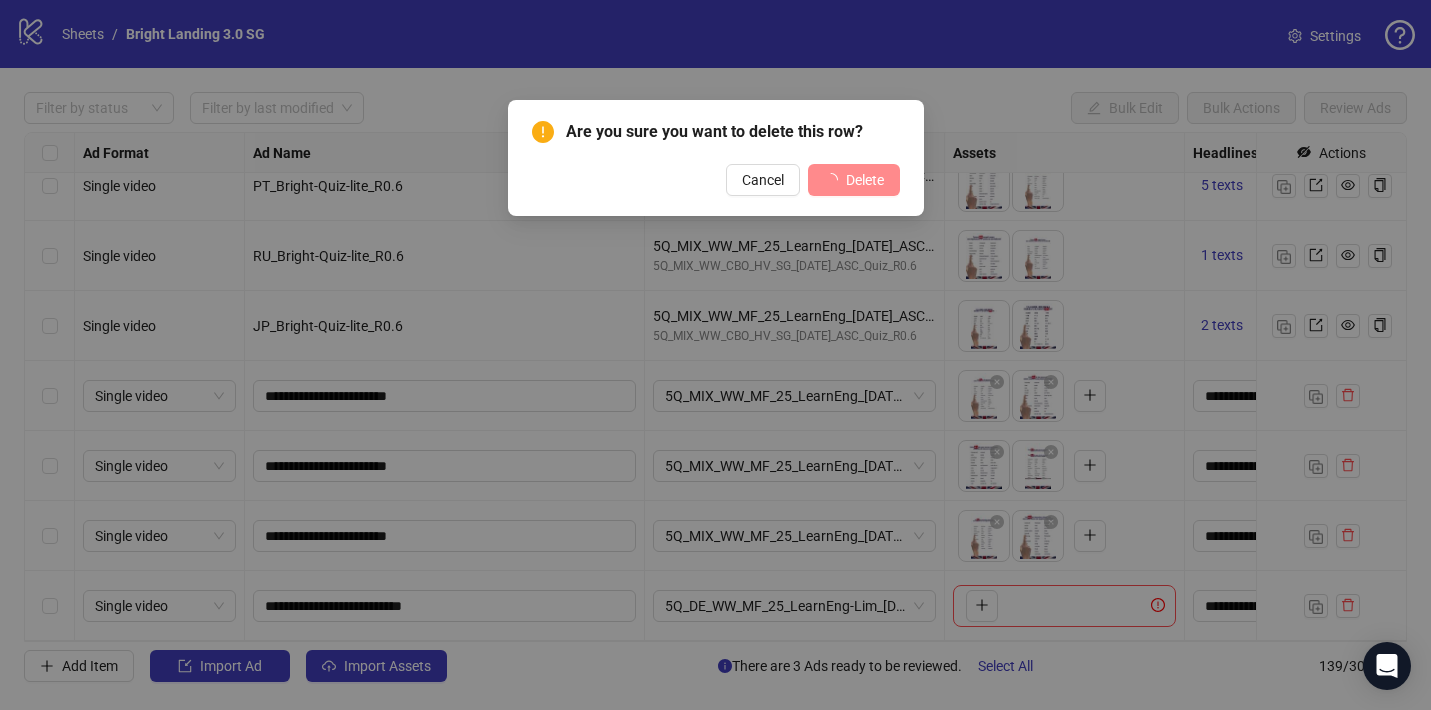 scroll, scrollTop: 9262, scrollLeft: 0, axis: vertical 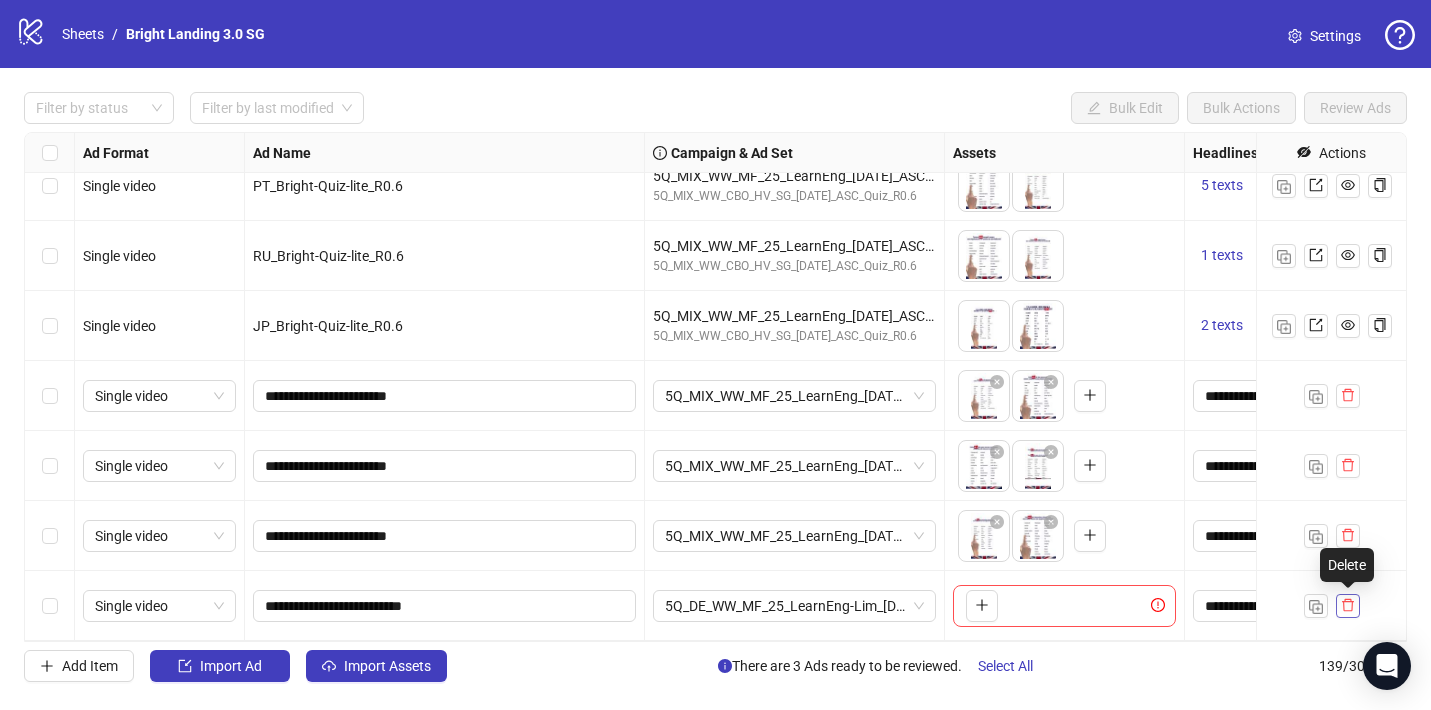click 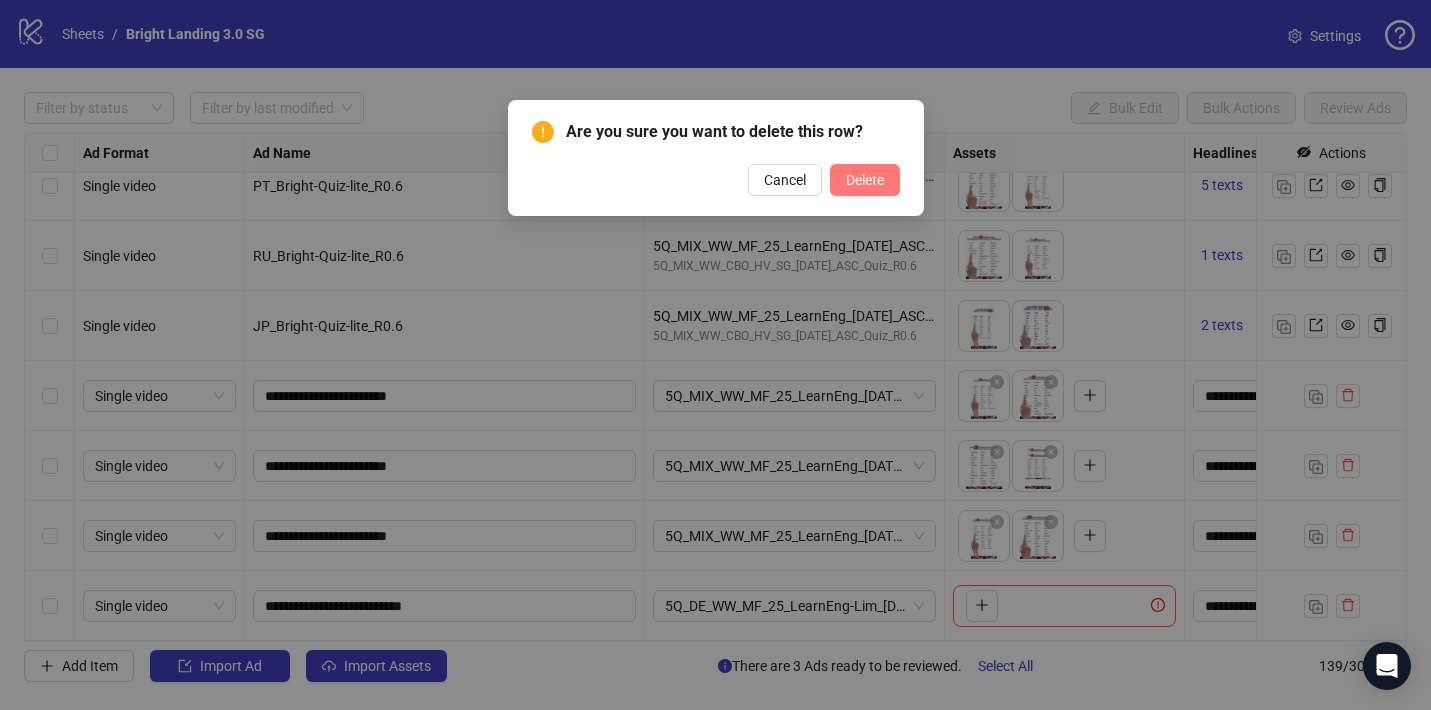 click on "Delete" at bounding box center (865, 180) 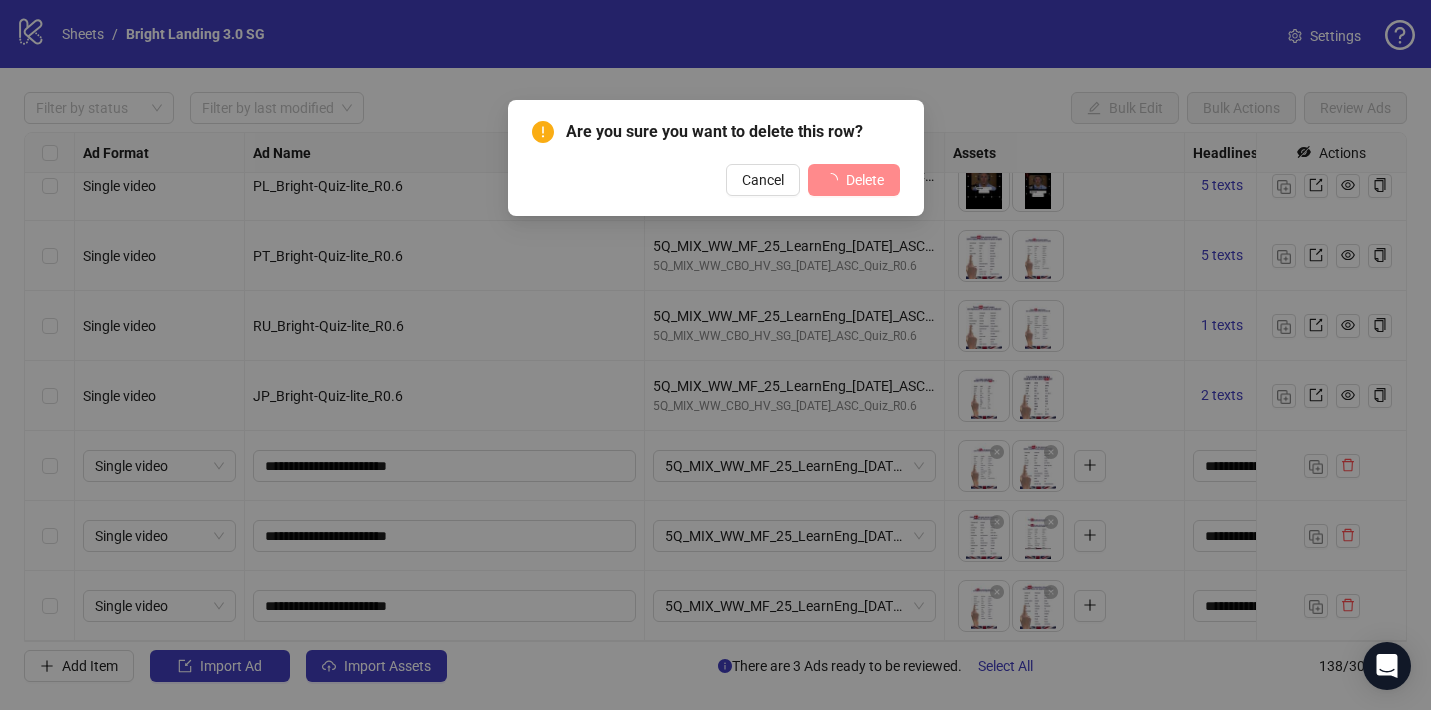 scroll, scrollTop: 9192, scrollLeft: 0, axis: vertical 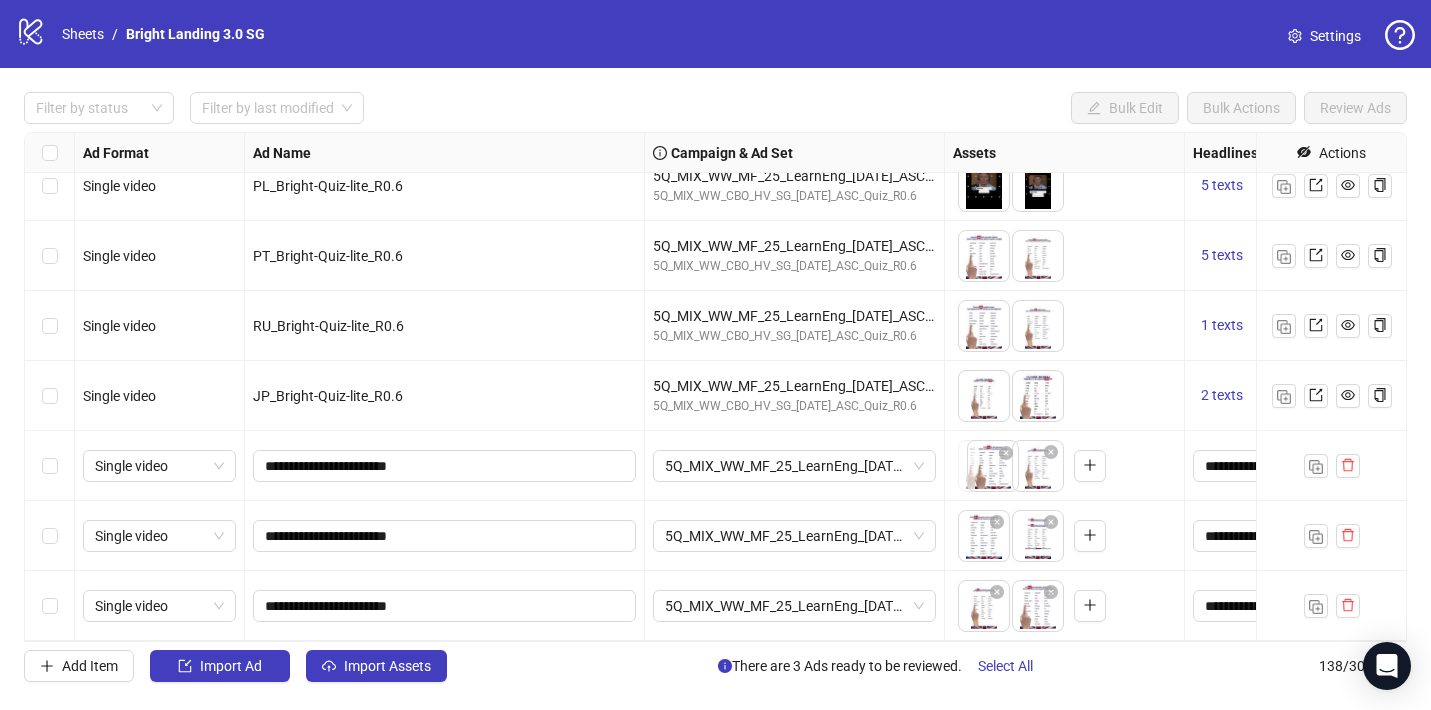 drag, startPoint x: 1049, startPoint y: 475, endPoint x: 995, endPoint y: 475, distance: 54 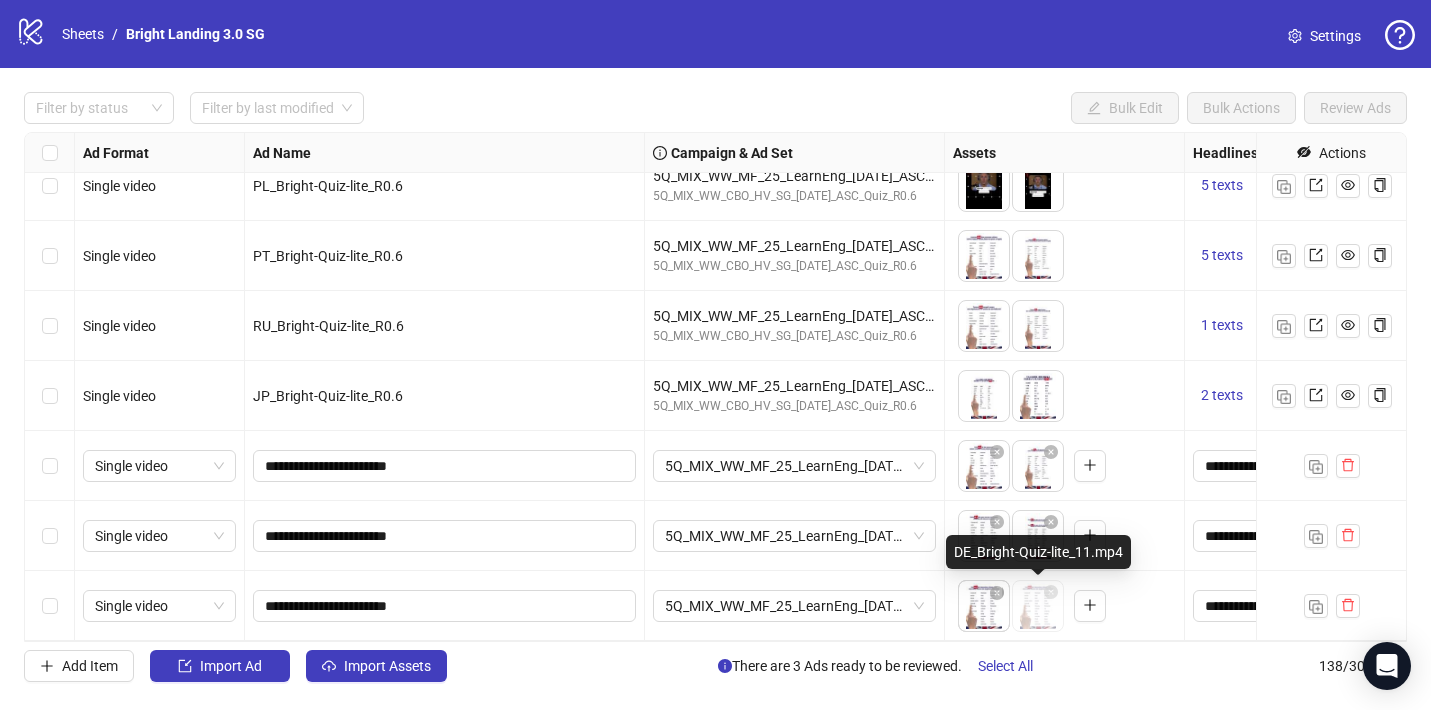 click on "logo/logo-mobile Sheets / Bright Landing 3.0 SG Settings   Filter by status Filter by last modified Bulk Edit Bulk Actions Review Ads Ad Format Ad Name Campaign & Ad Set Assets Headlines Primary Texts Descriptions Destination URL App Product Page ID Display URL Leadgen Form Product Set ID URL Params Call to Action Actions Single video ZH_Bright-Quiz-lite_R0.6 5Q_MIX_WW_MF_25_LearnEng_[DATE]_ASC_Quiz_R0.6 5Q_MIX_WW_CBO_HV_SG_[DATE]_ASC_Quiz_R0.6
To pick up a draggable item, press the space bar.
While dragging, use the arrow keys to move the item.
Press space again to drop the item in its new position, or press escape to cancel.
5 texts 5 texts Single video TR_Bright-Quiz-lite_R0.6 5Q_MIX_WW_MF_25_LearnEng_[DATE]_ASC_Quiz_R0.6 5Q_MIX_WW_CBO_HV_SG_[DATE]_ASC_Quiz_R0.6
To pick up a draggable item, press the space bar.
While dragging, use the arrow keys to move the item.
Press space again to drop the item in its new position, or press escape to cancel.
3 texts 3 texts + 4 +" at bounding box center (715, 355) 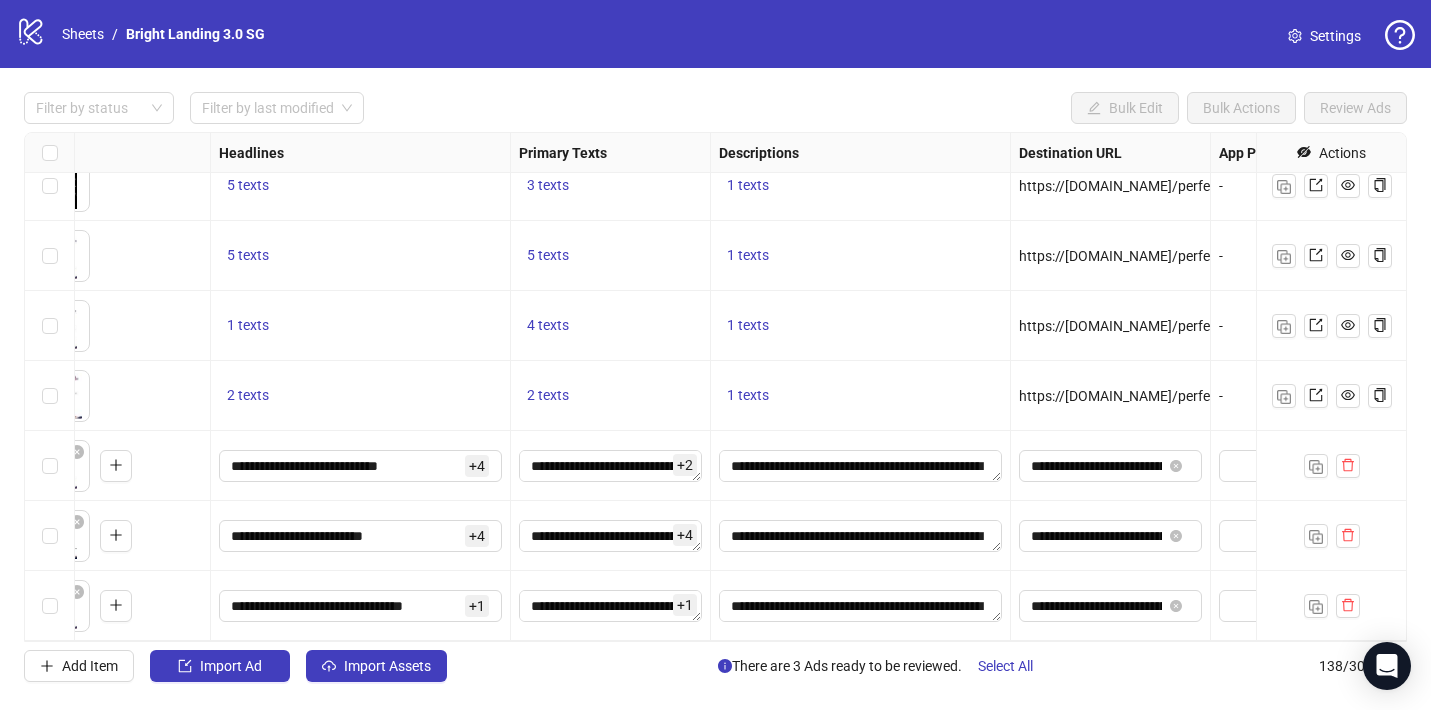 scroll, scrollTop: 9192, scrollLeft: 1076, axis: both 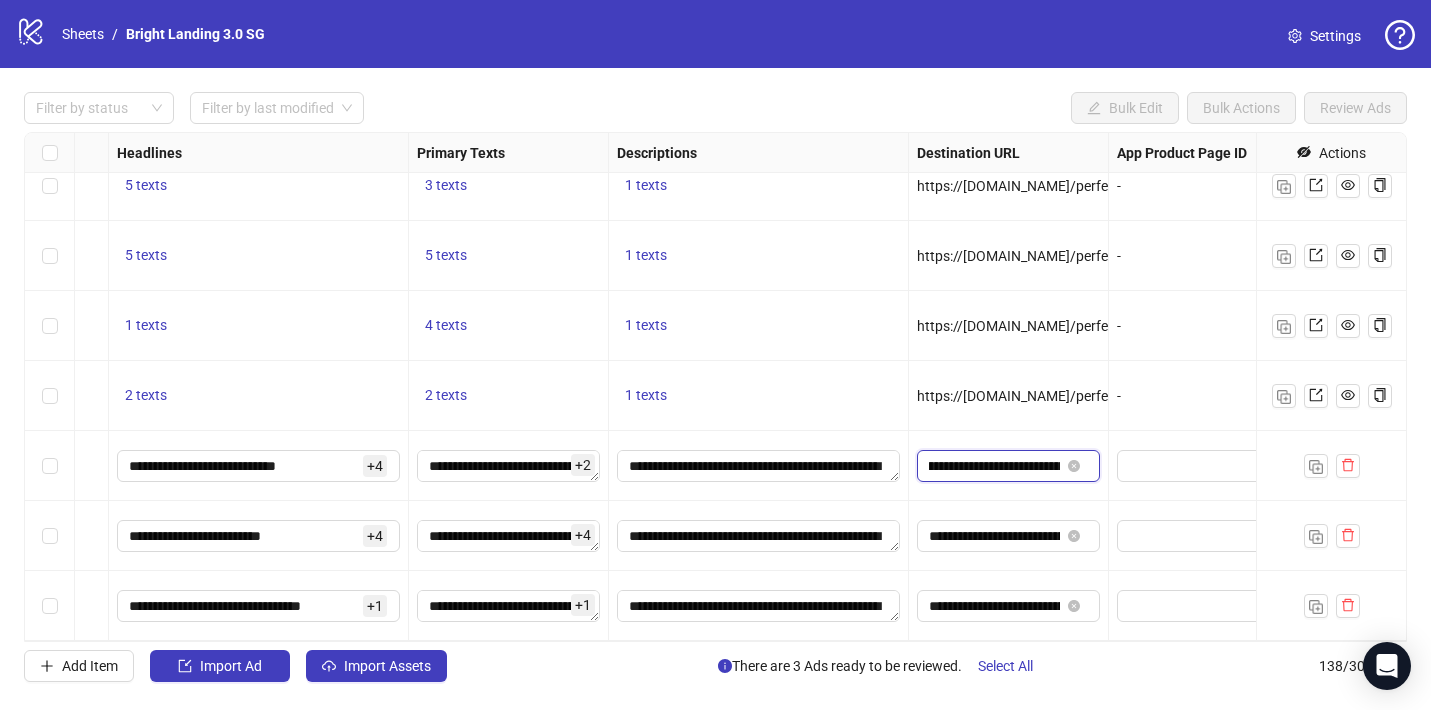 drag, startPoint x: 1035, startPoint y: 467, endPoint x: 1048, endPoint y: 466, distance: 13.038404 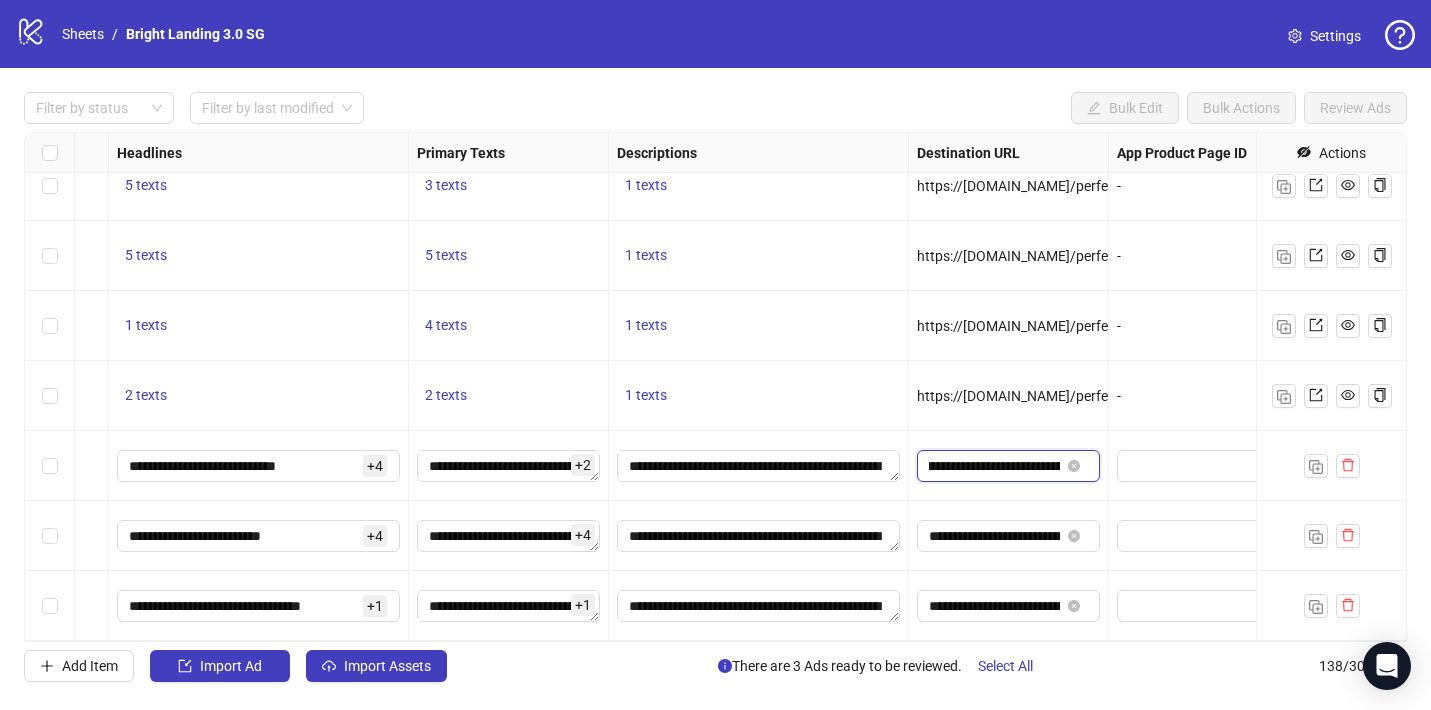 scroll, scrollTop: 0, scrollLeft: 263, axis: horizontal 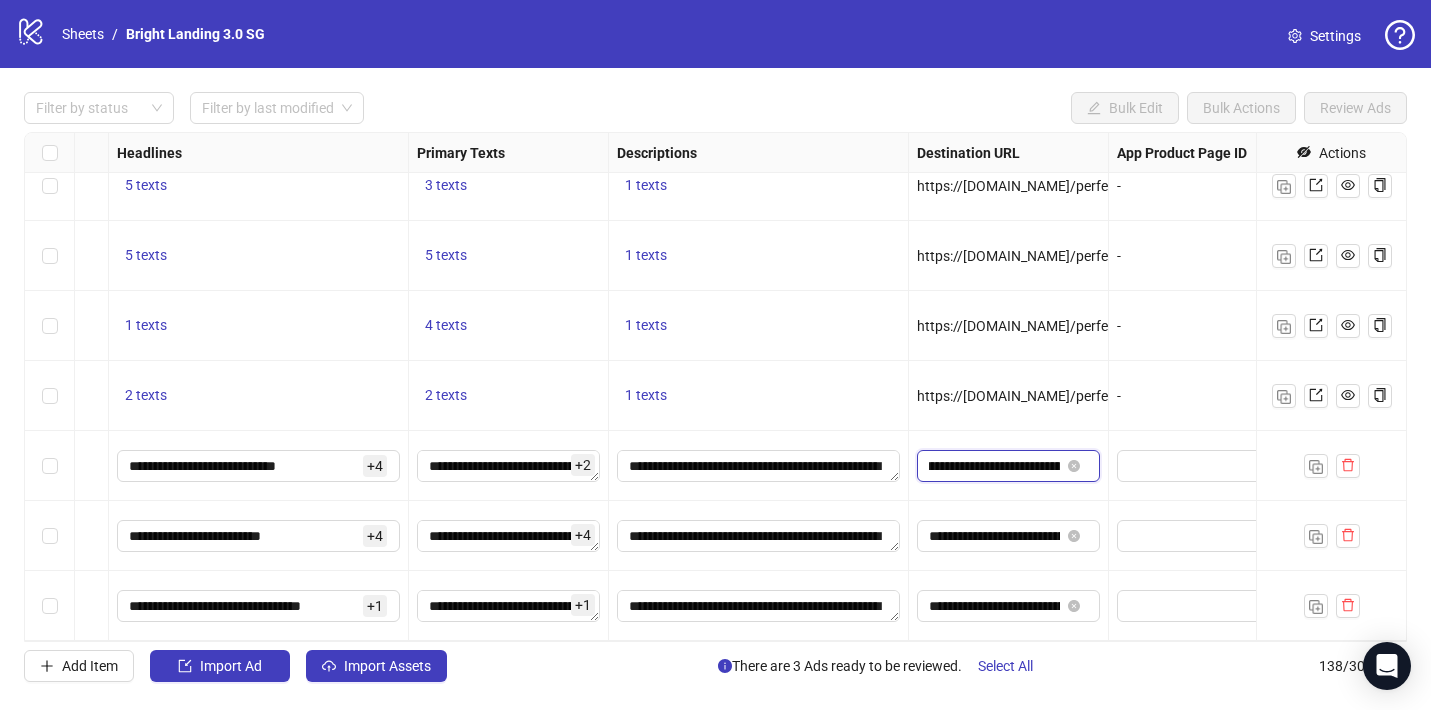 click on "**********" at bounding box center (994, 466) 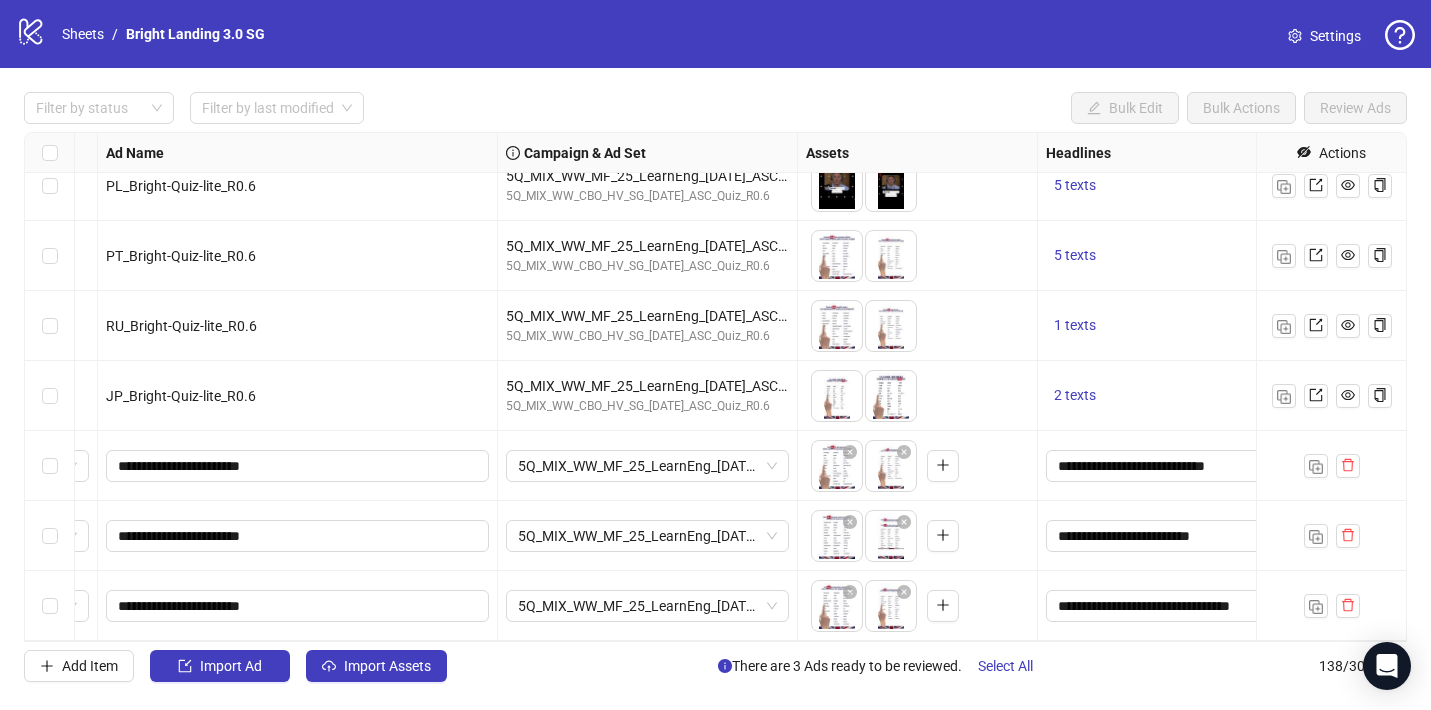 scroll, scrollTop: 9192, scrollLeft: 0, axis: vertical 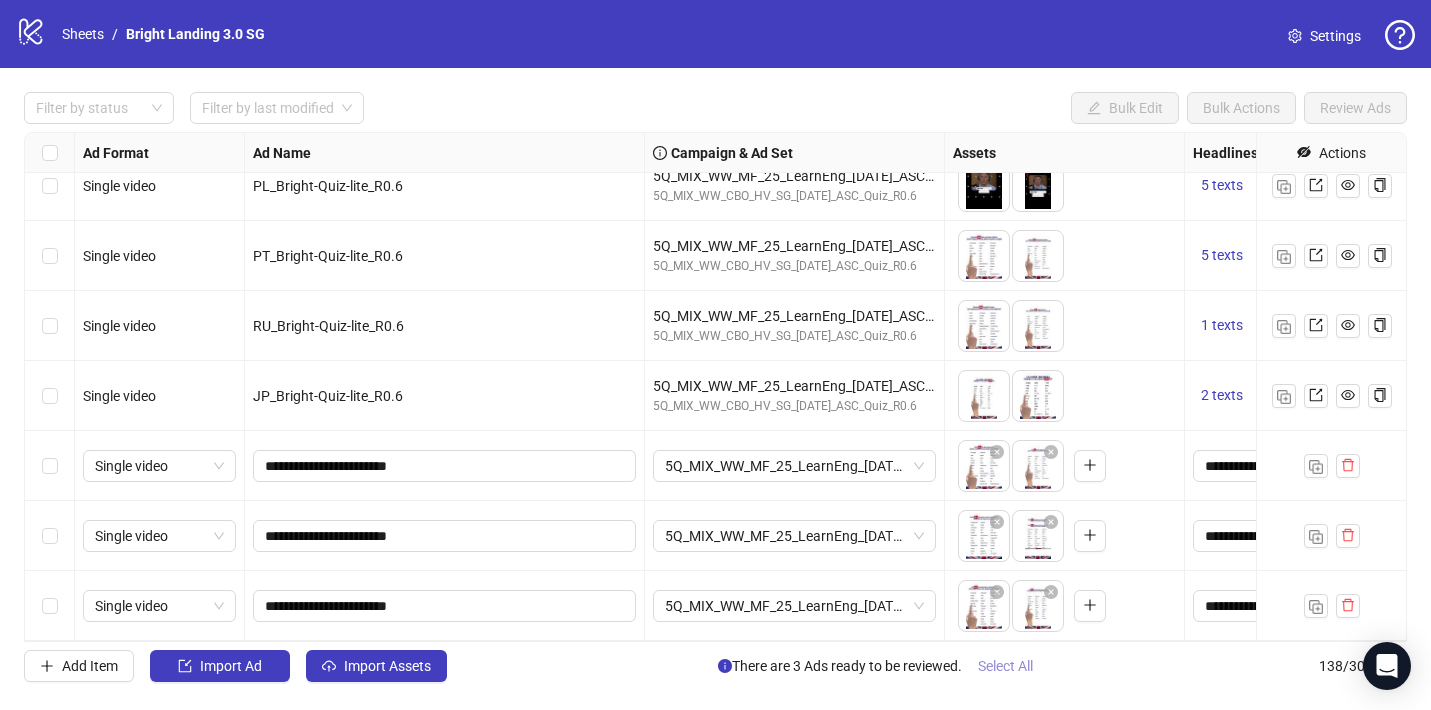 click on "Select All" at bounding box center (1005, 666) 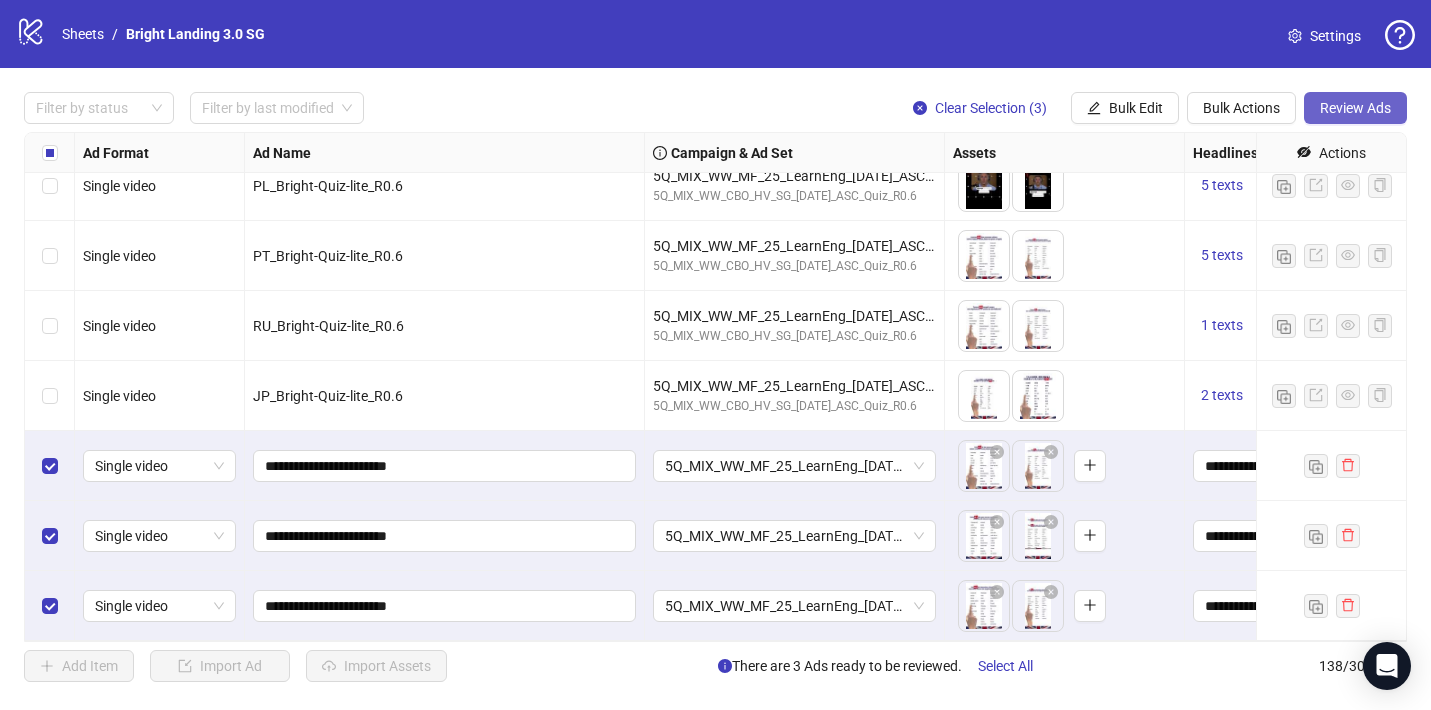 click on "Review Ads" at bounding box center [1355, 108] 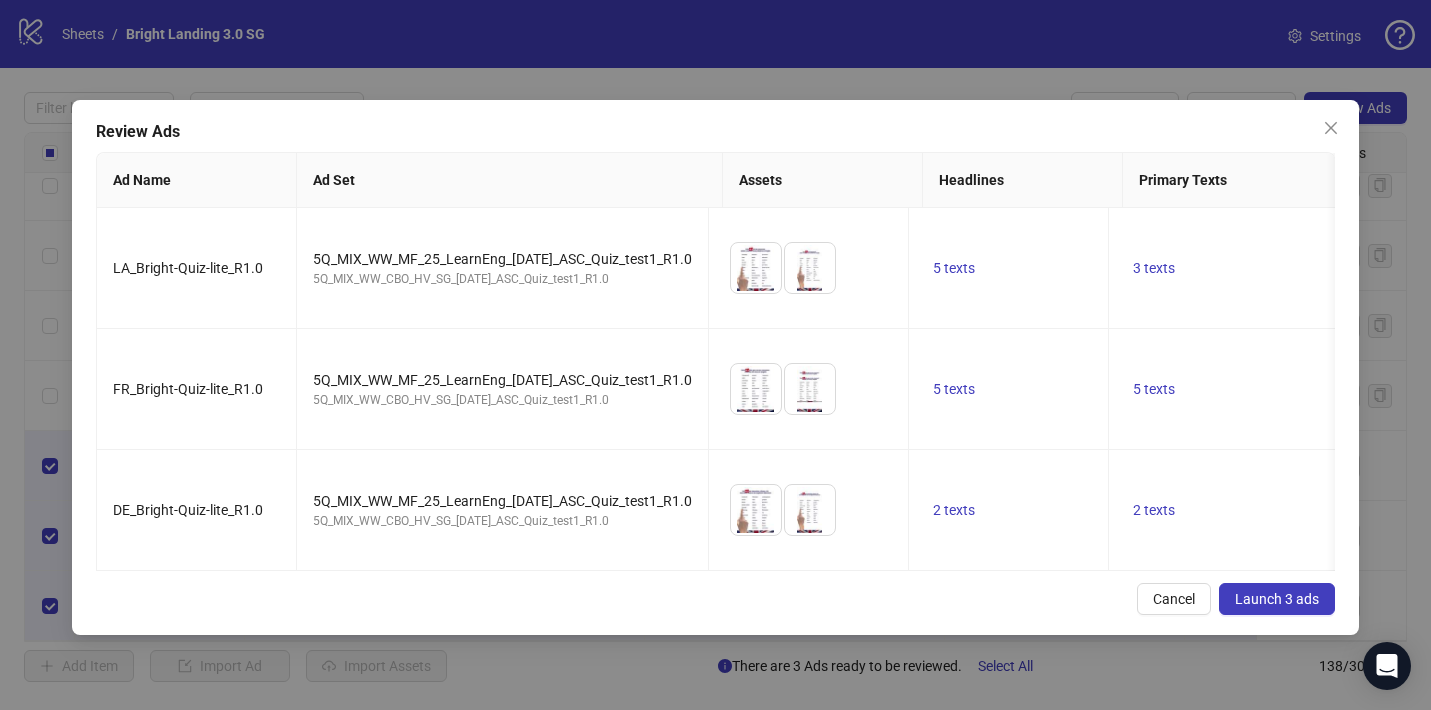 click on "Launch 3 ads" at bounding box center [1277, 599] 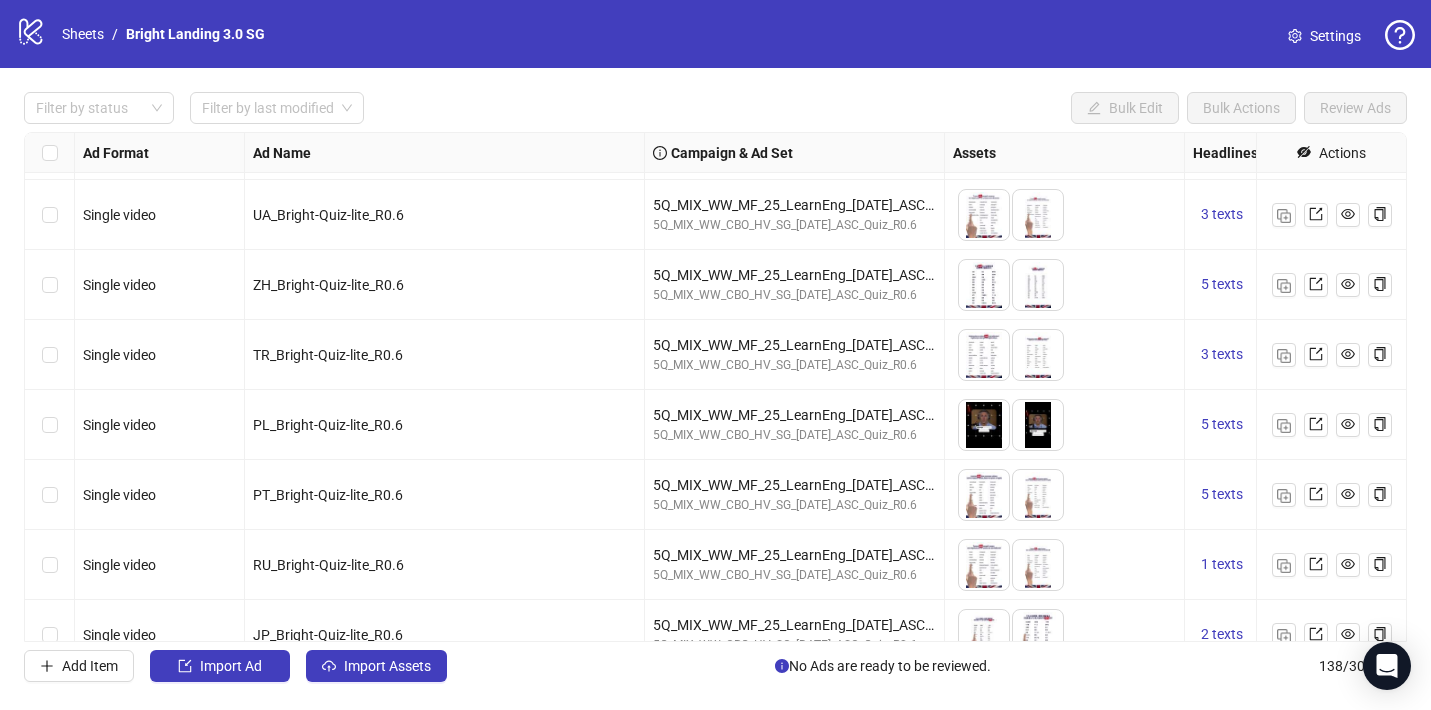 scroll, scrollTop: 8931, scrollLeft: 0, axis: vertical 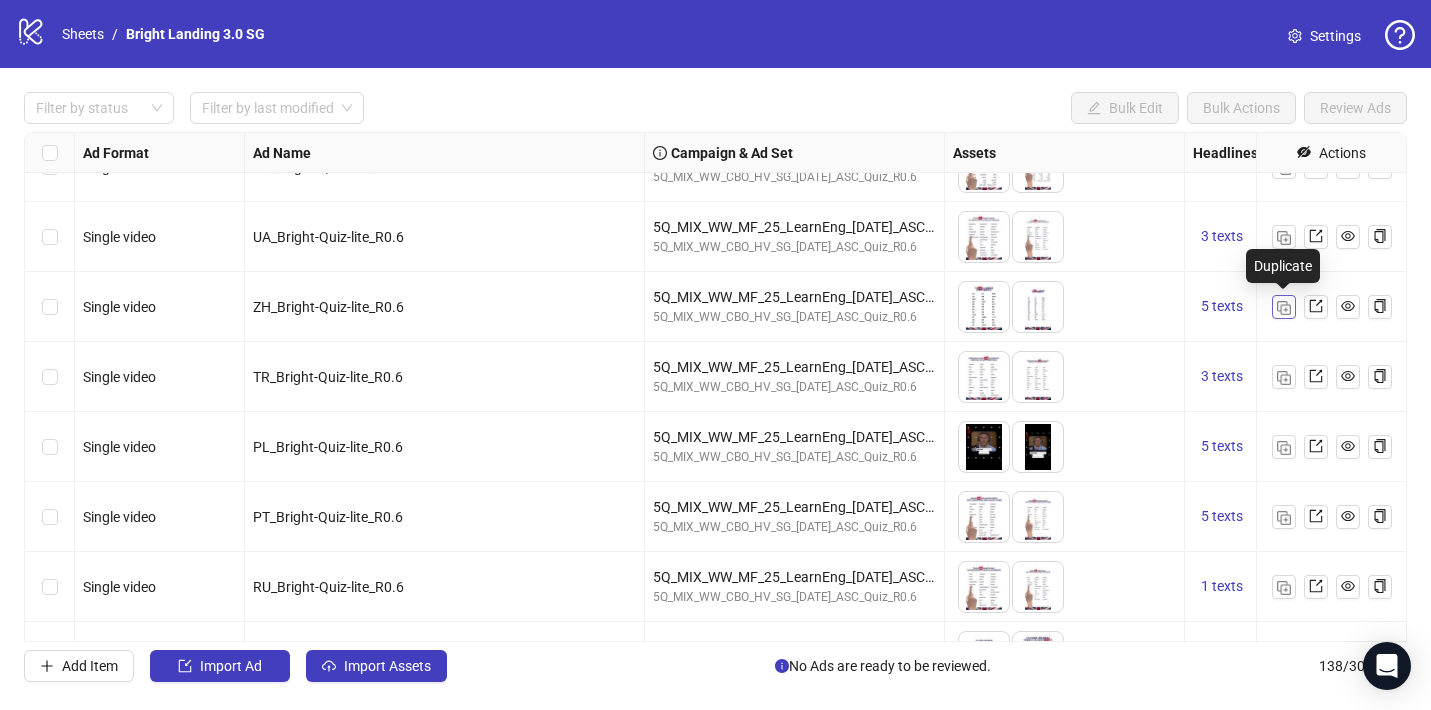 click at bounding box center [1284, 308] 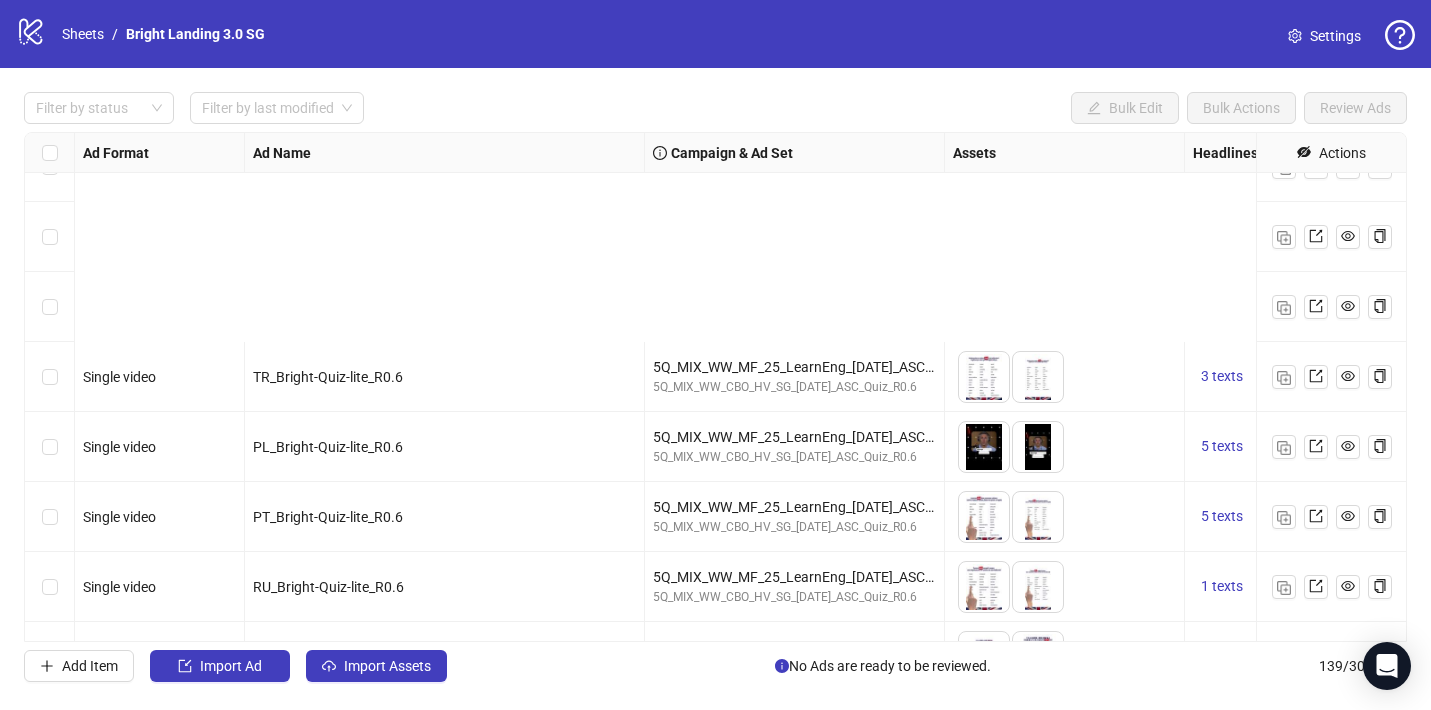 scroll, scrollTop: 9262, scrollLeft: 0, axis: vertical 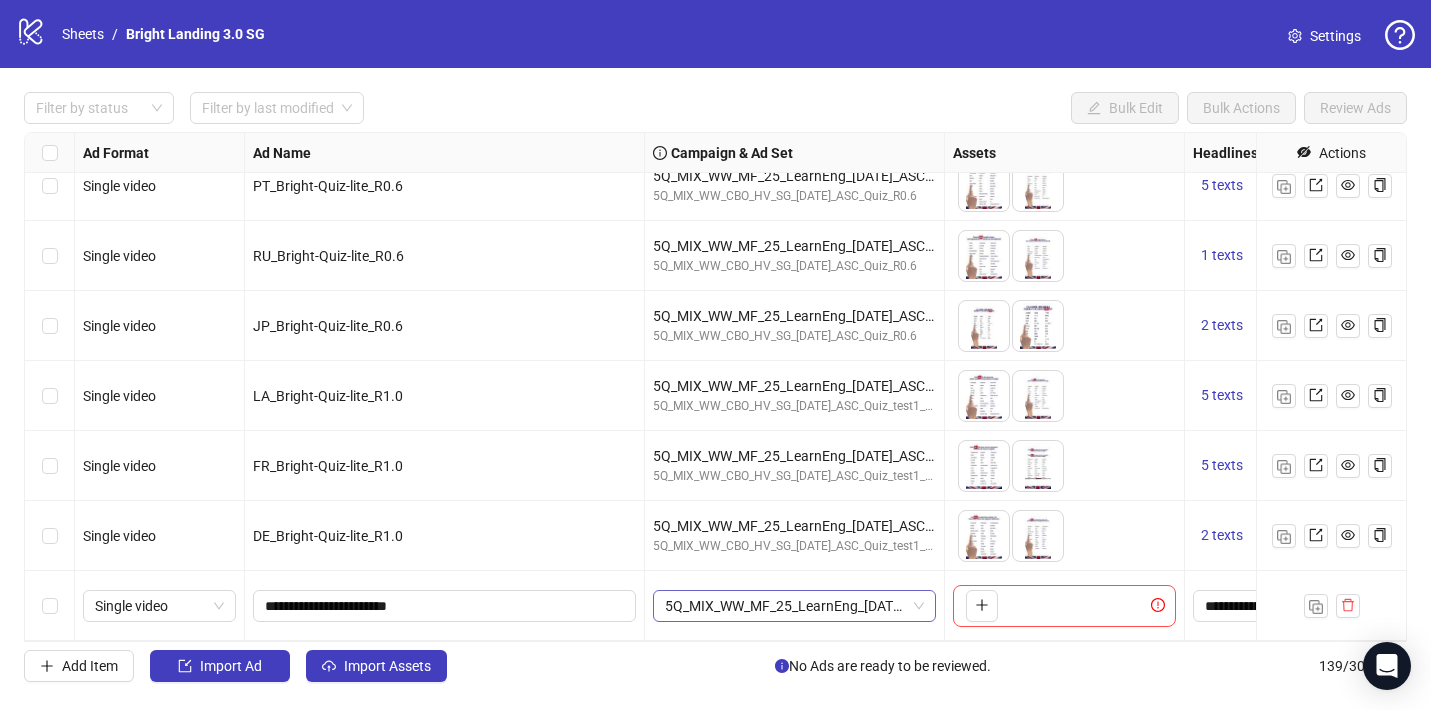 click on "5Q_MIX_WW_MF_25_LearnEng_[DATE]_ASC_Quiz_R0.6" at bounding box center (794, 606) 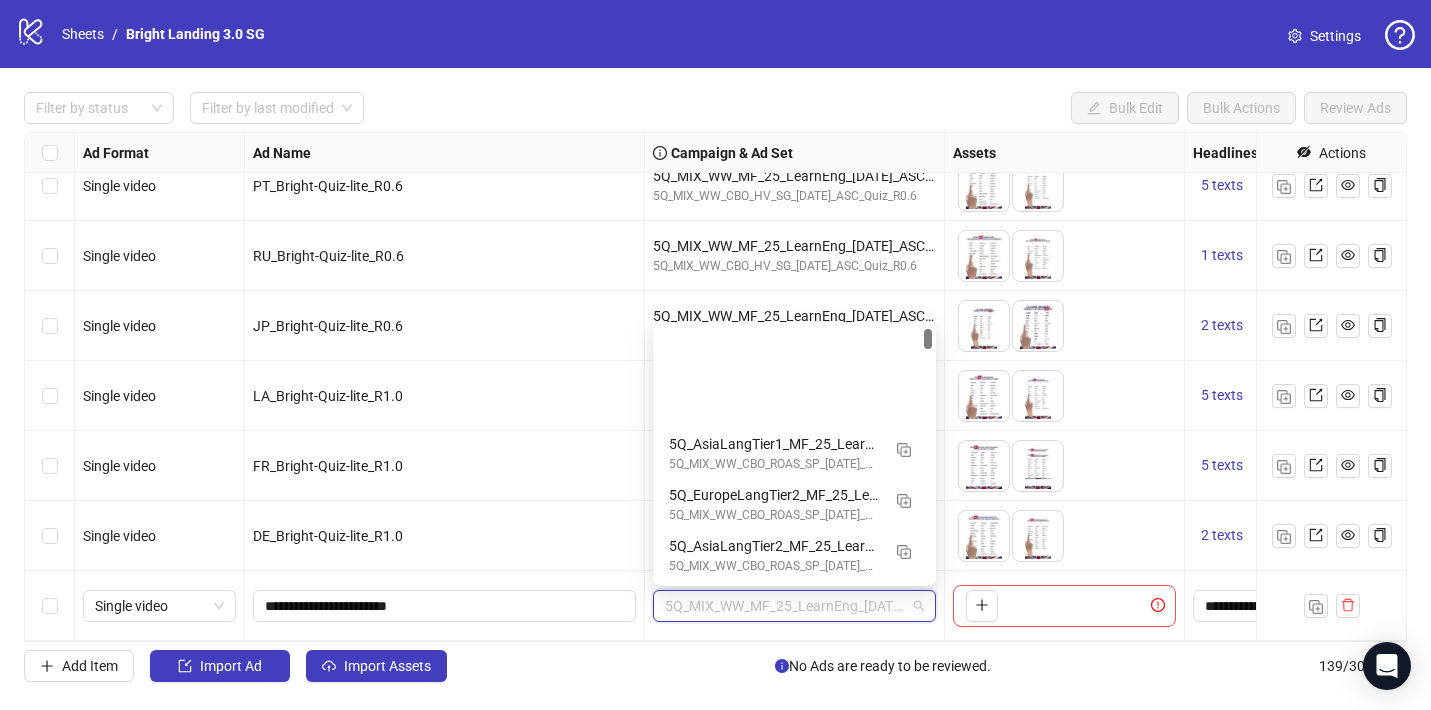 scroll, scrollTop: 152, scrollLeft: 0, axis: vertical 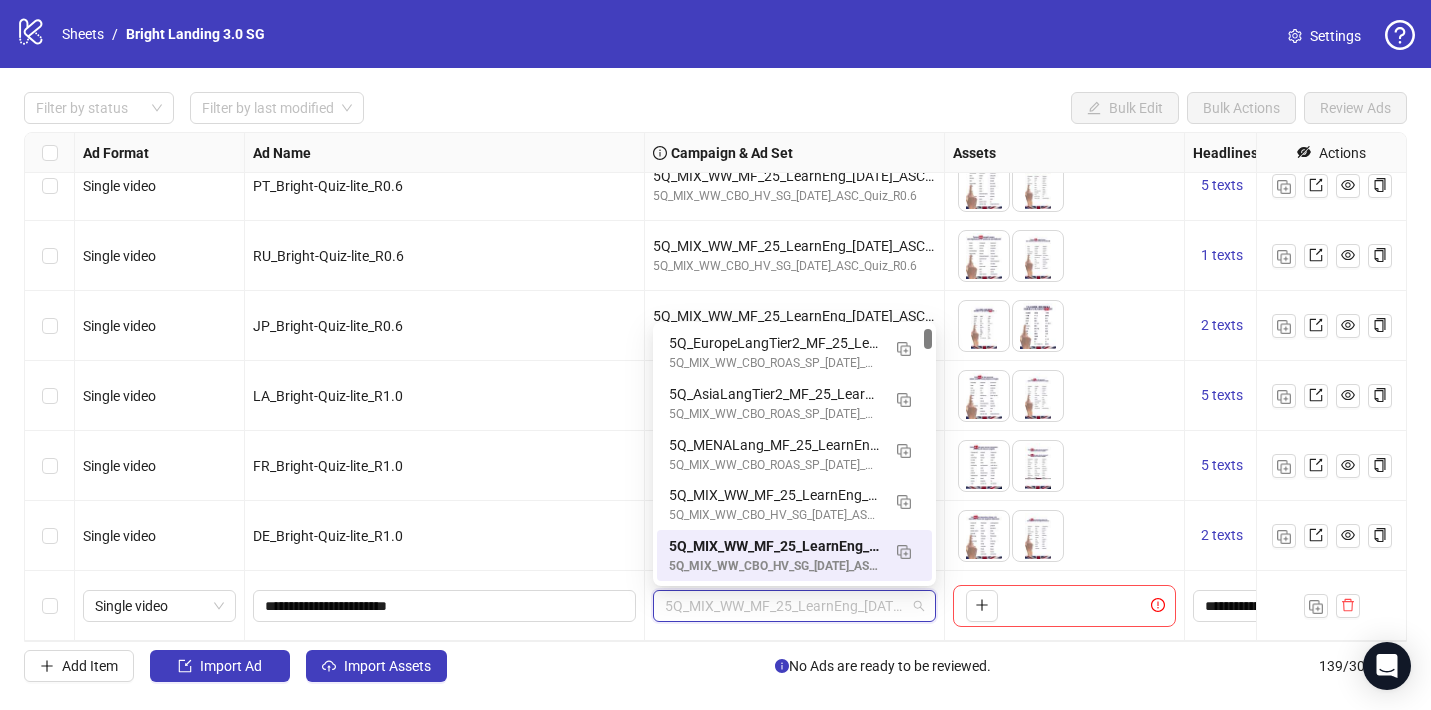 paste on "**********" 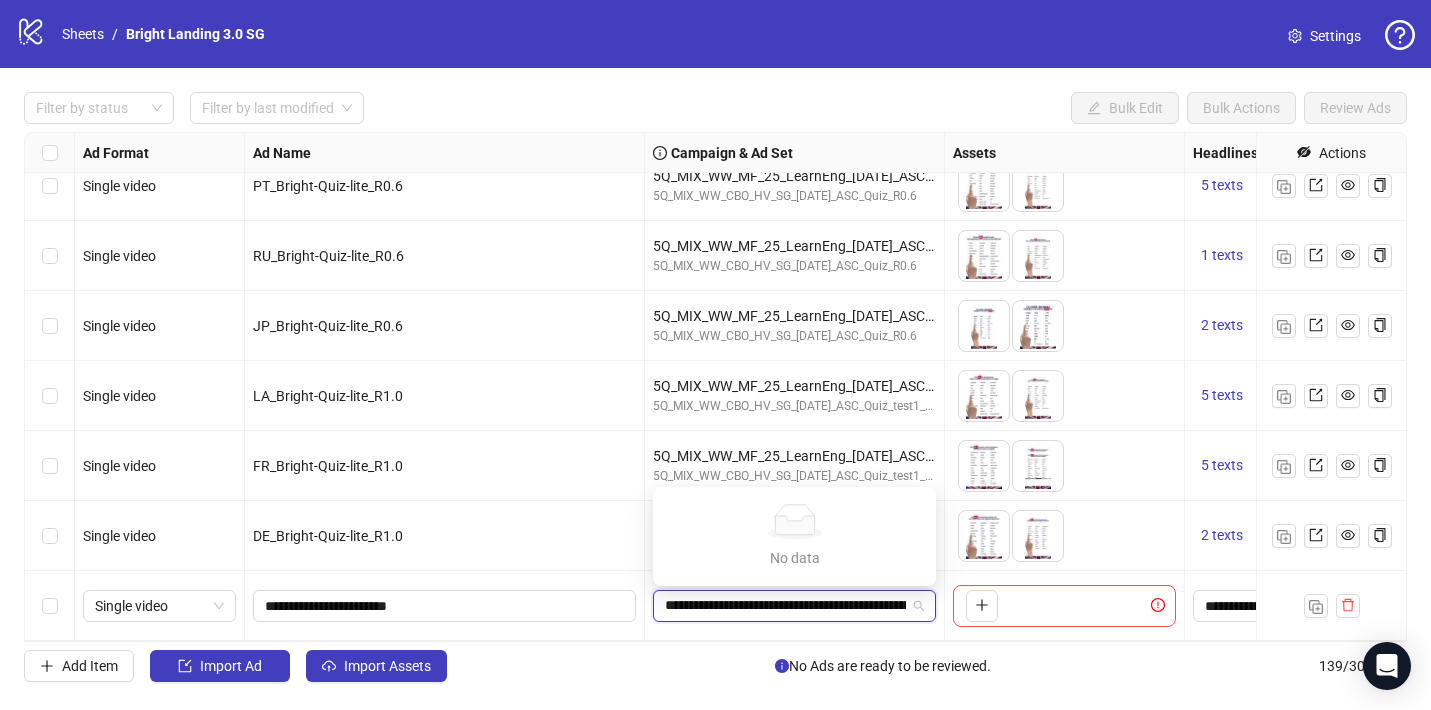 scroll, scrollTop: 0, scrollLeft: 141, axis: horizontal 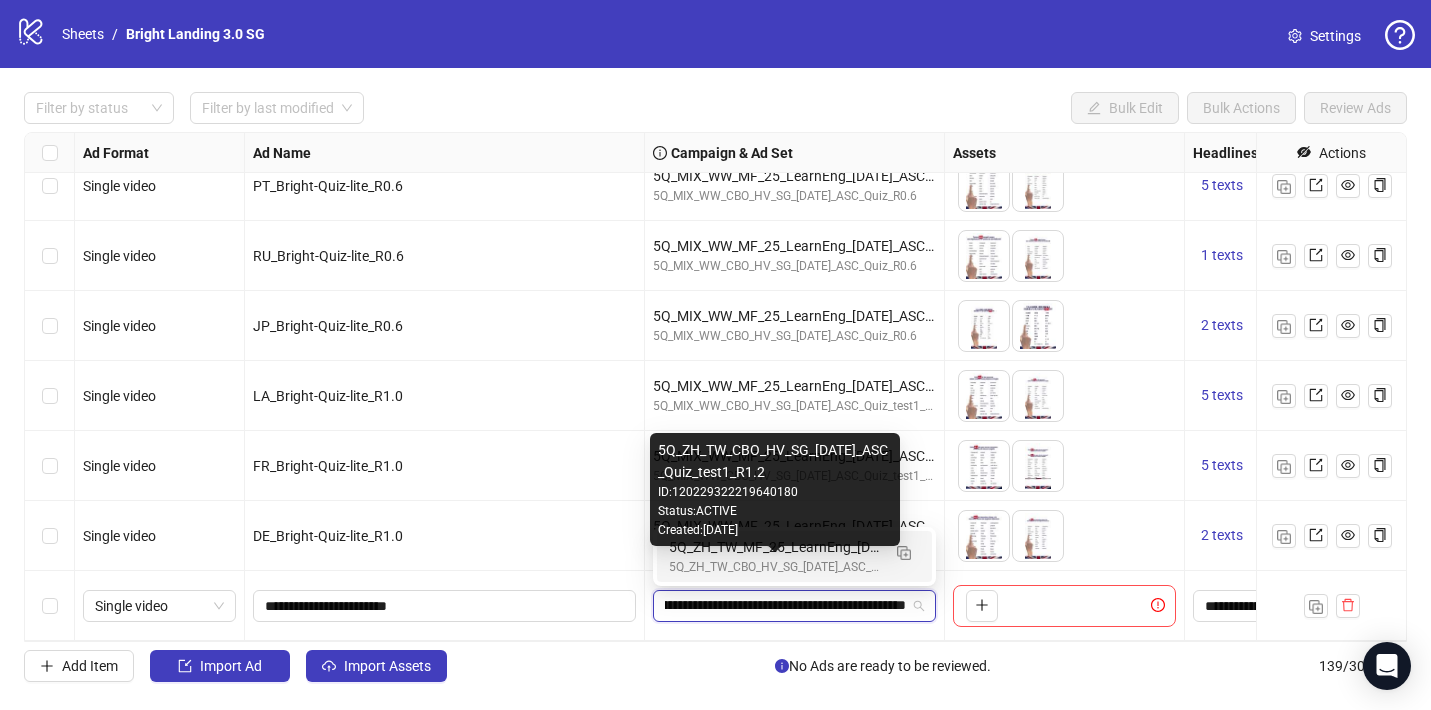 click on "5Q_ZH_TW_CBO_HV_SG_[DATE]_ASC_Quiz_test1_R1.2" at bounding box center [774, 567] 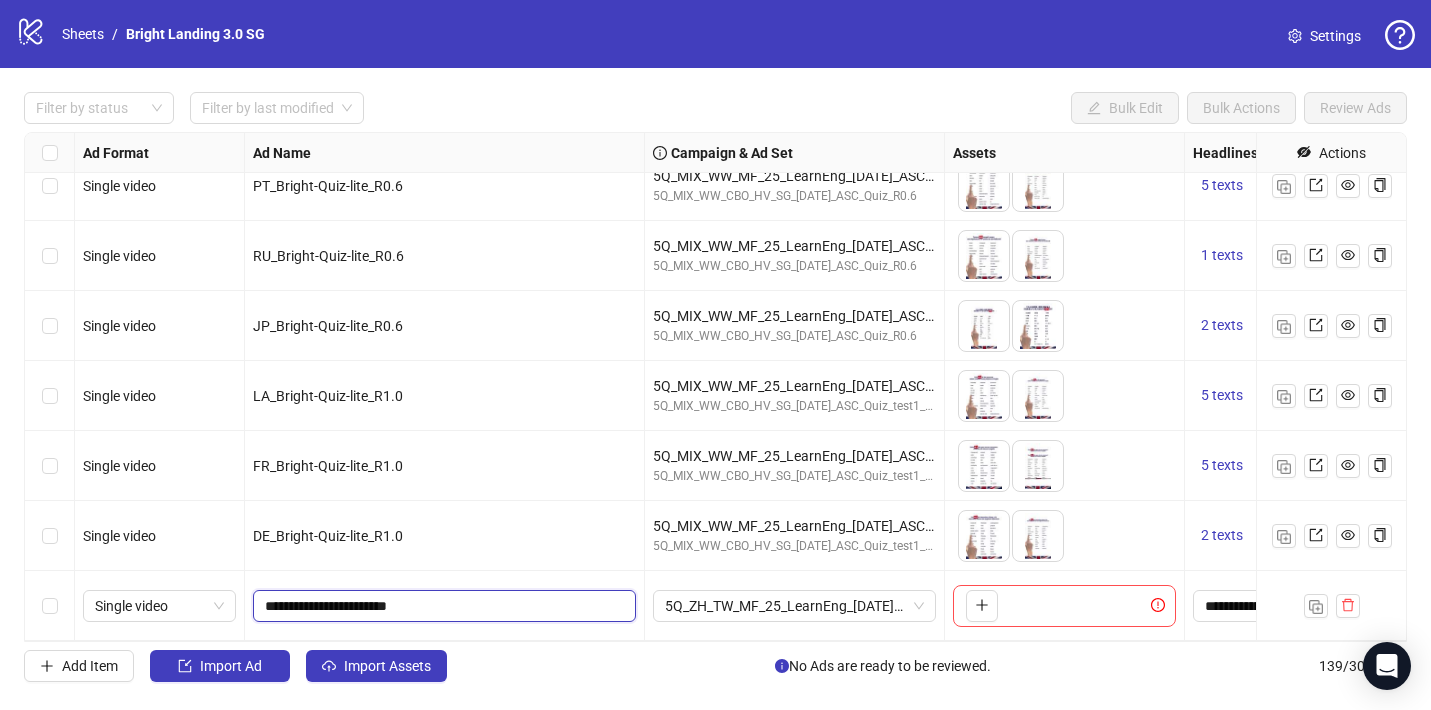 click on "**********" at bounding box center [442, 606] 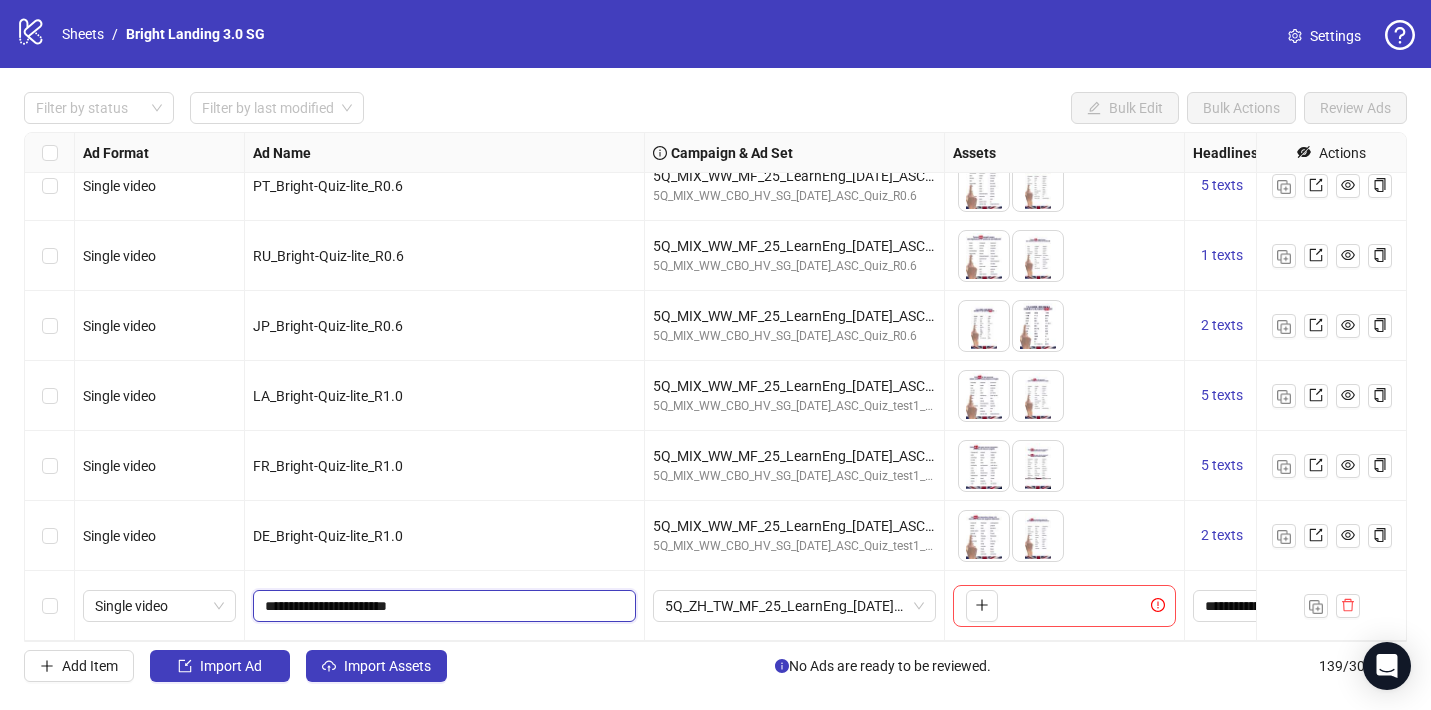click on "**********" at bounding box center (442, 606) 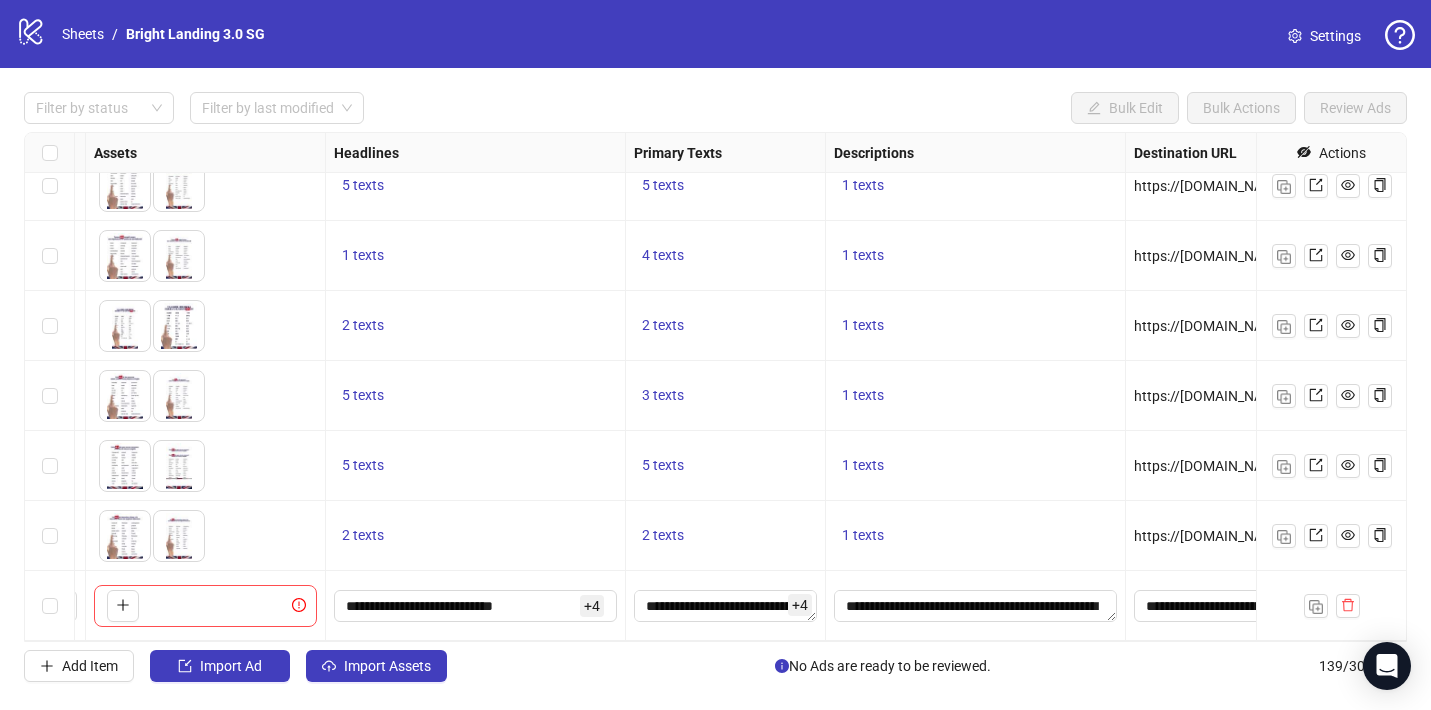 scroll, scrollTop: 9262, scrollLeft: 1256, axis: both 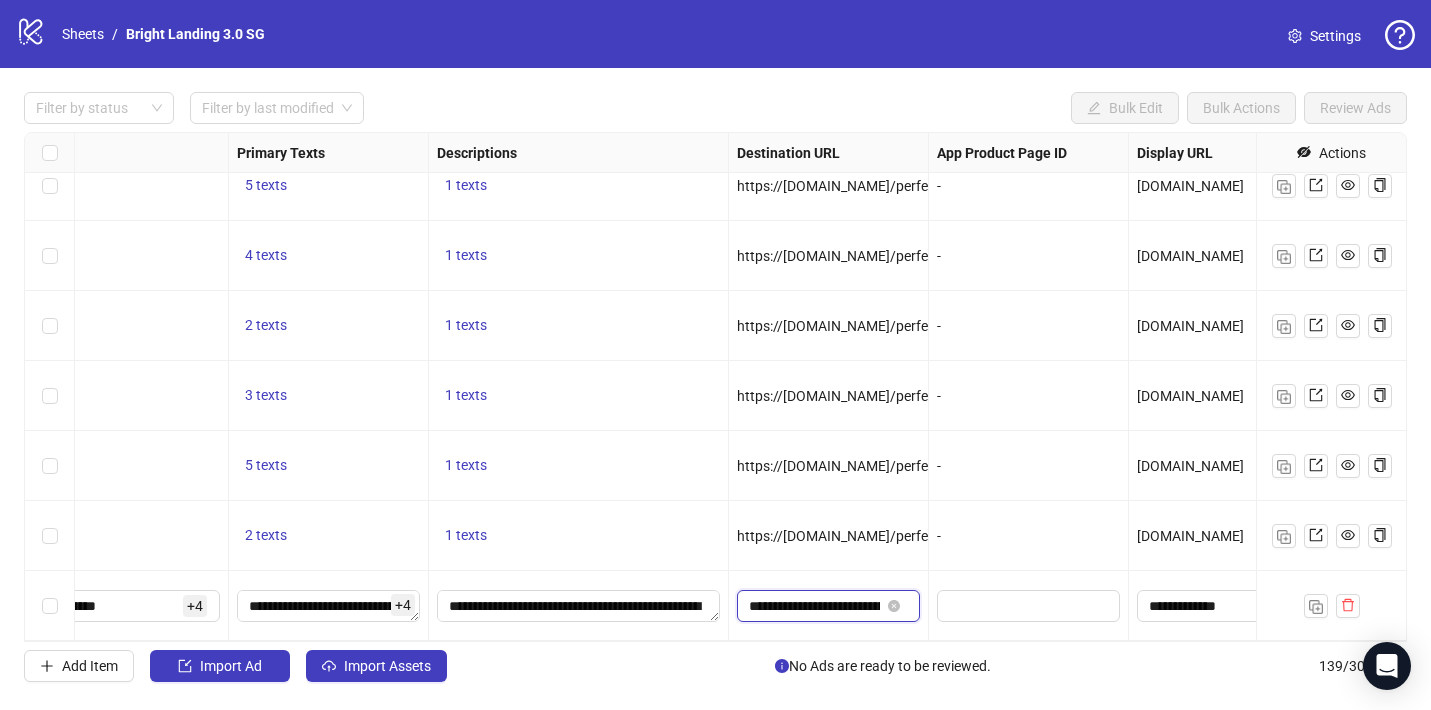 click on "**********" at bounding box center [814, 606] 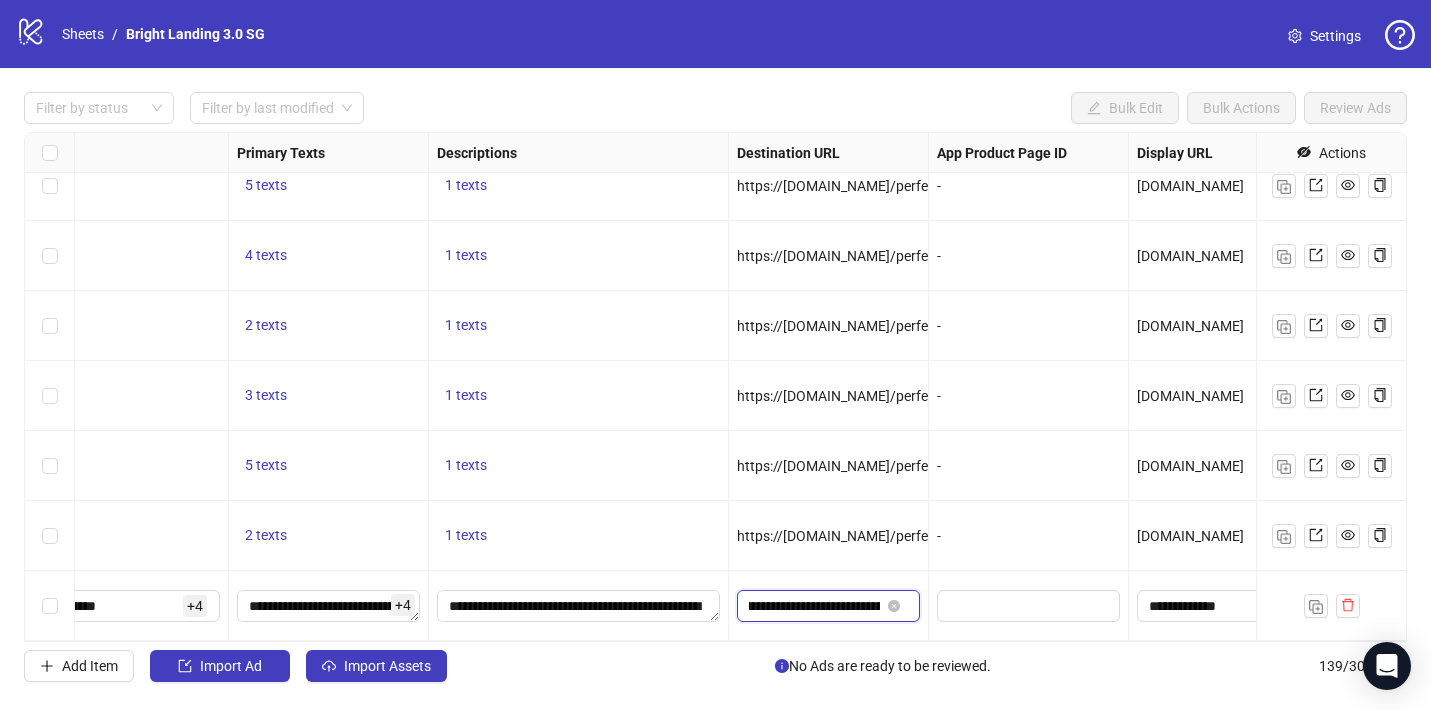 scroll, scrollTop: 0, scrollLeft: 118, axis: horizontal 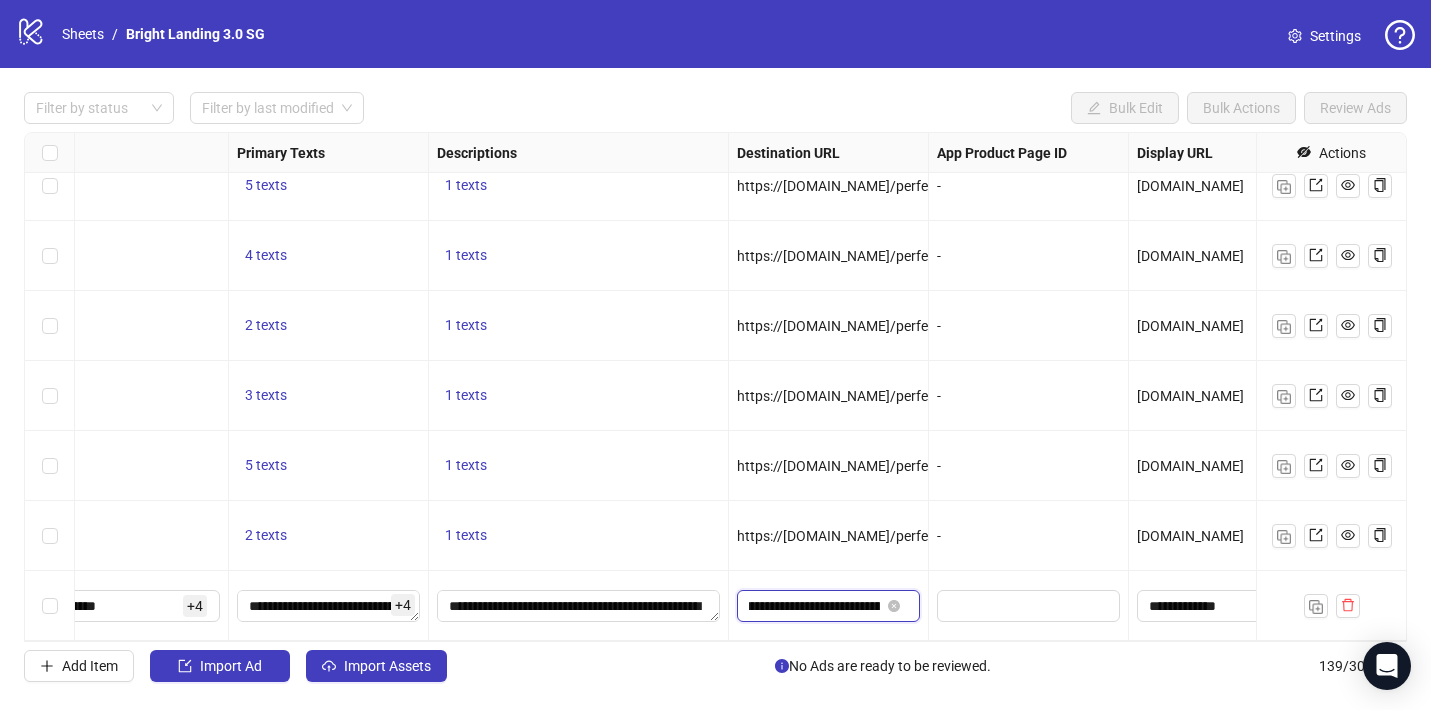 drag, startPoint x: 830, startPoint y: 611, endPoint x: 853, endPoint y: 606, distance: 23.537205 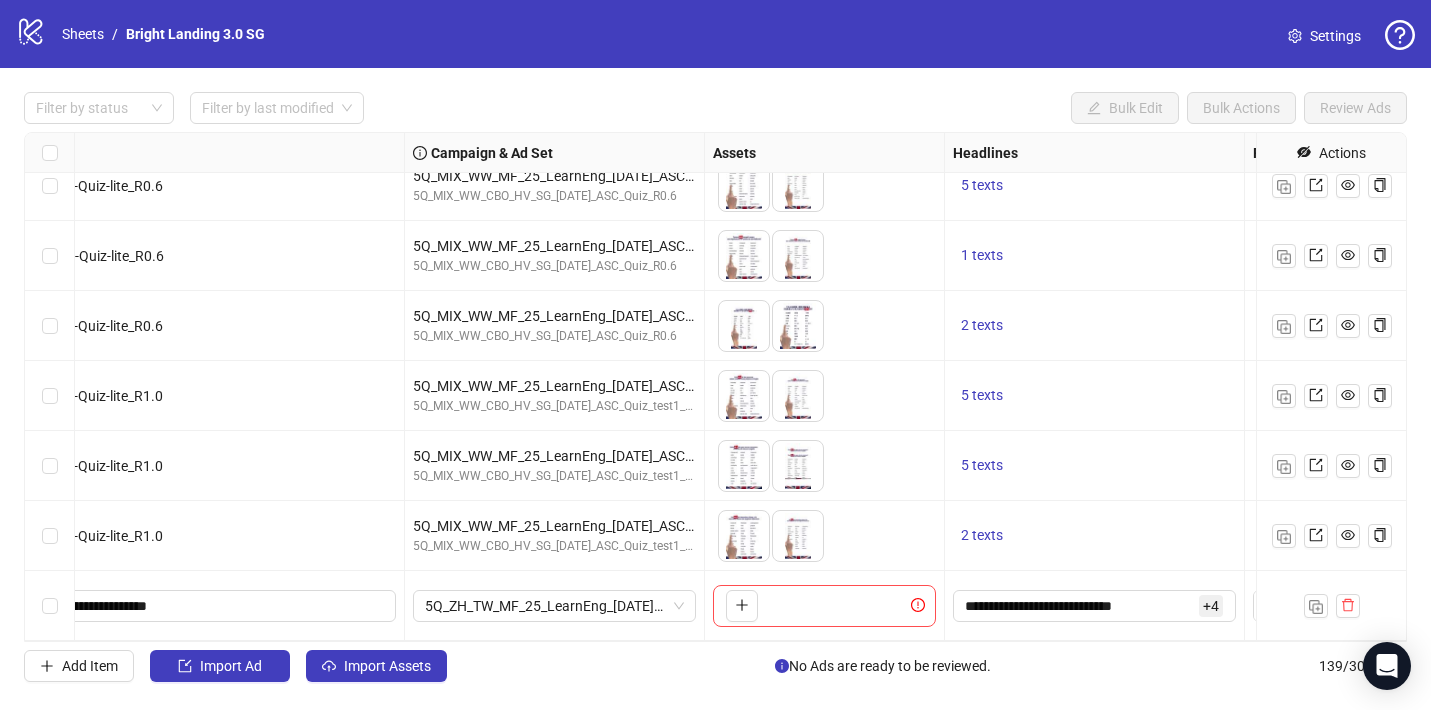 scroll, scrollTop: 9262, scrollLeft: 0, axis: vertical 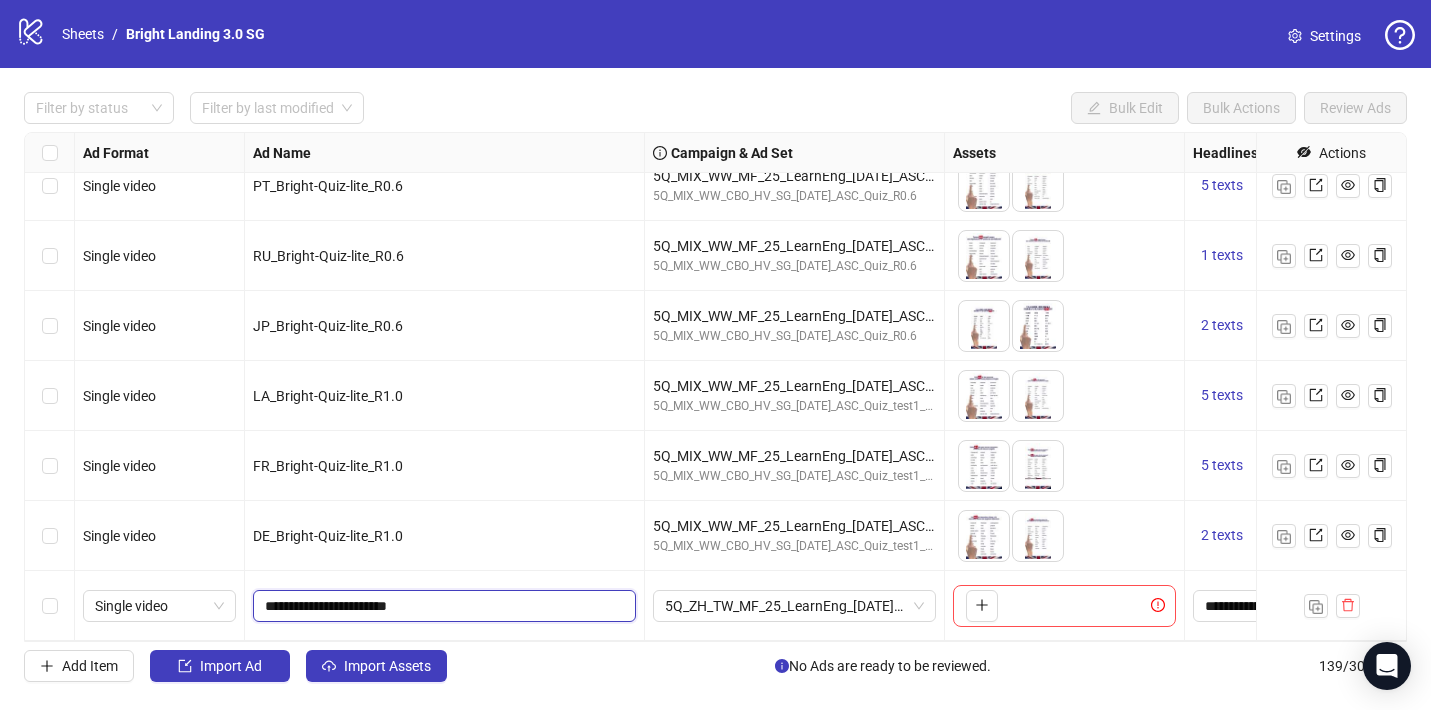 click on "**********" at bounding box center [442, 606] 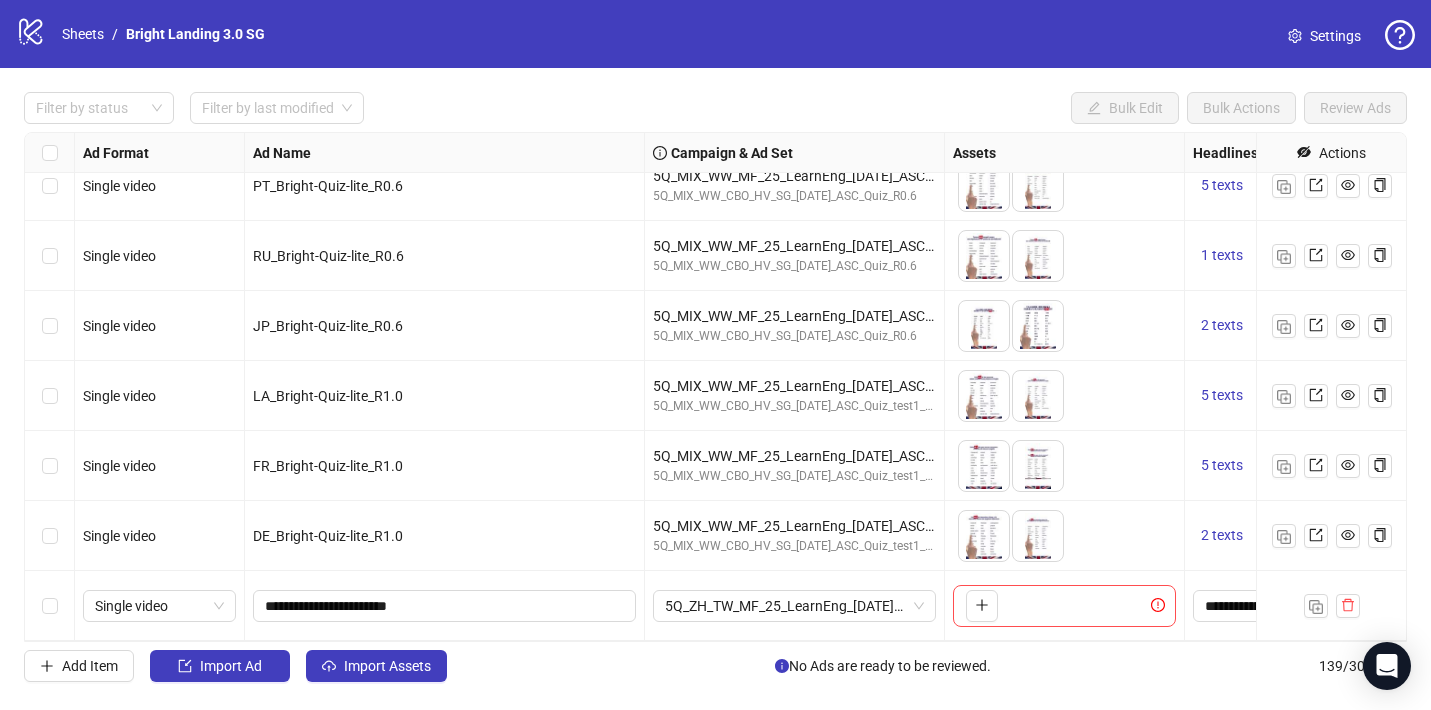 click on "**********" at bounding box center [445, 606] 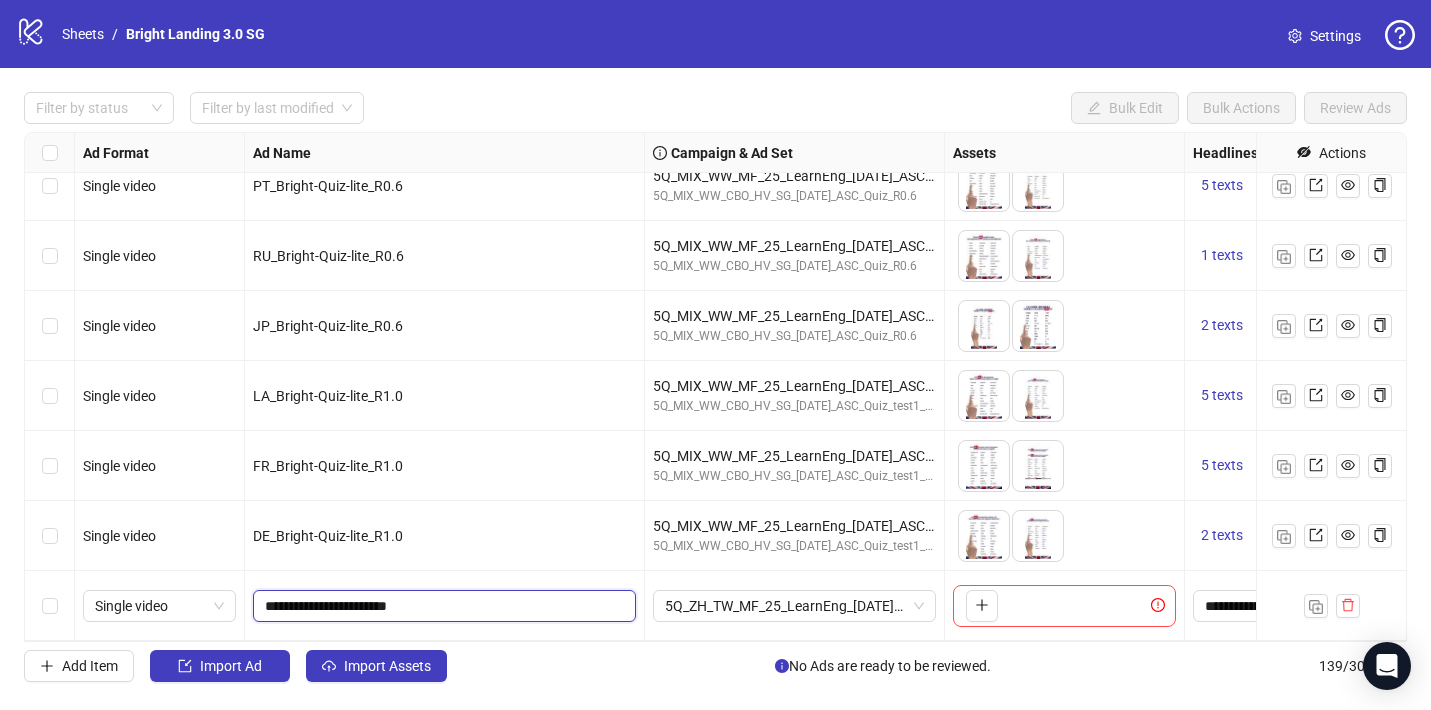 drag, startPoint x: 376, startPoint y: 603, endPoint x: 353, endPoint y: 564, distance: 45.276924 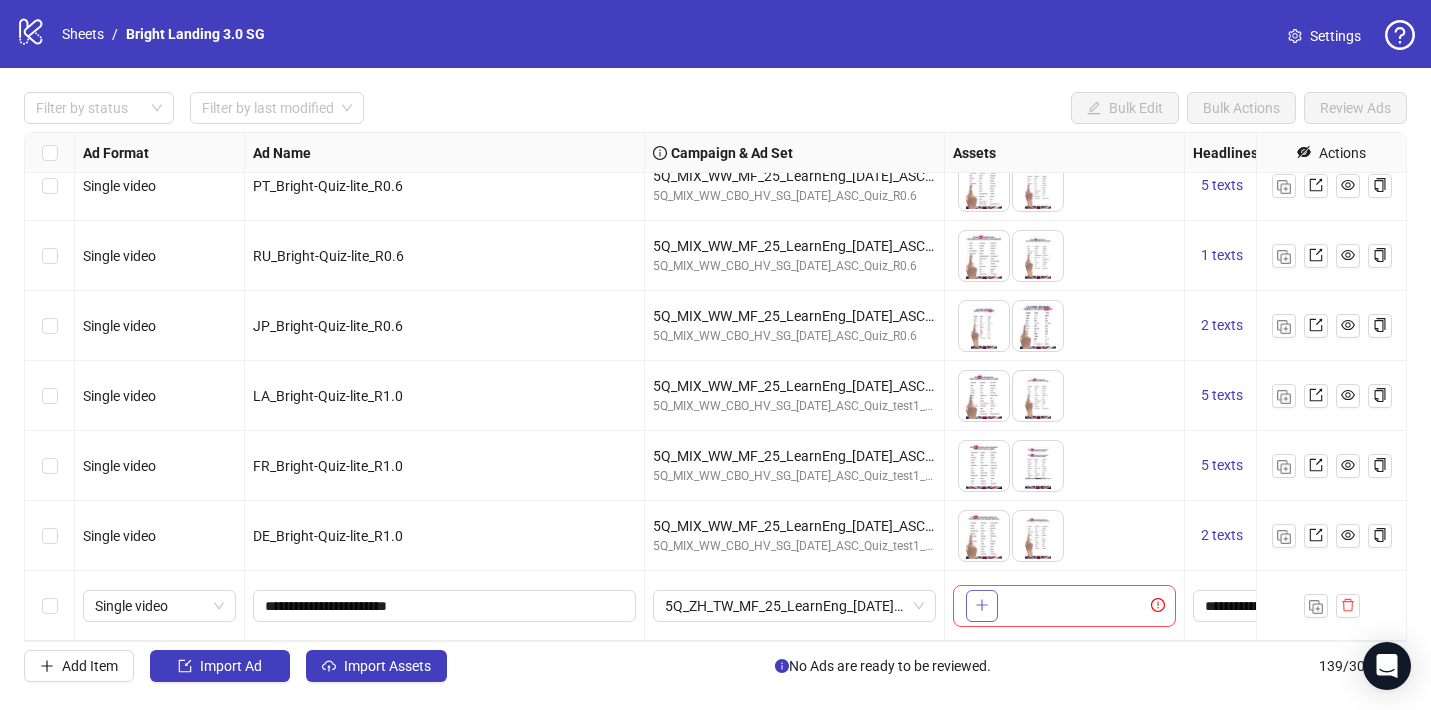 click 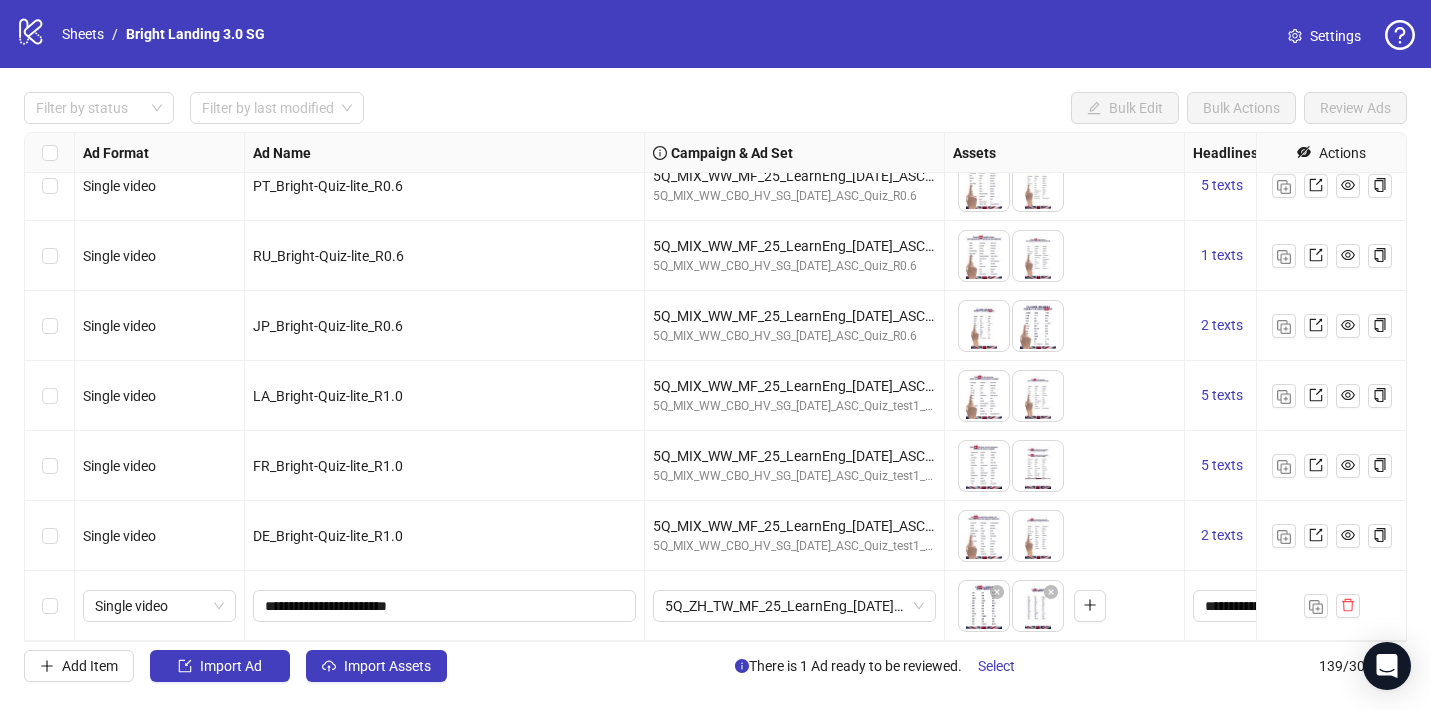 scroll, scrollTop: 9262, scrollLeft: 19, axis: both 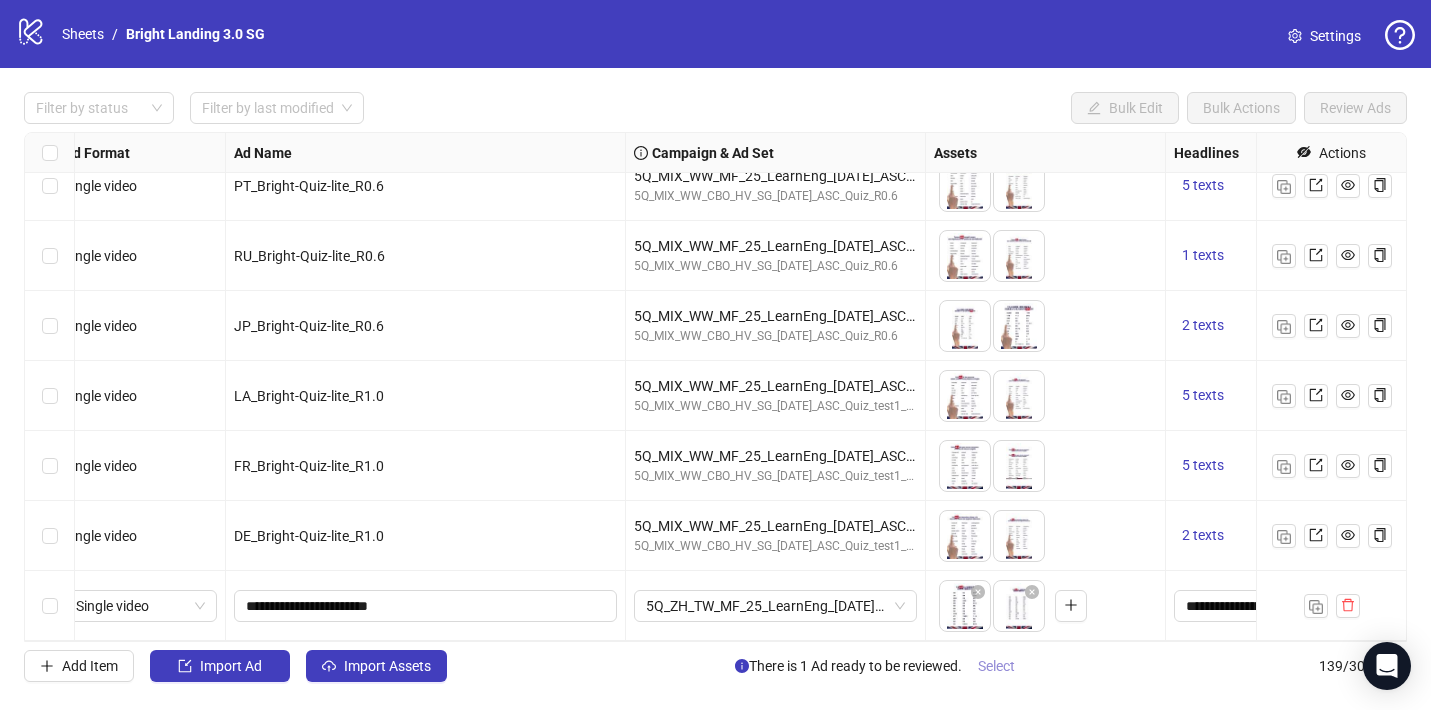 click on "Select" at bounding box center [996, 666] 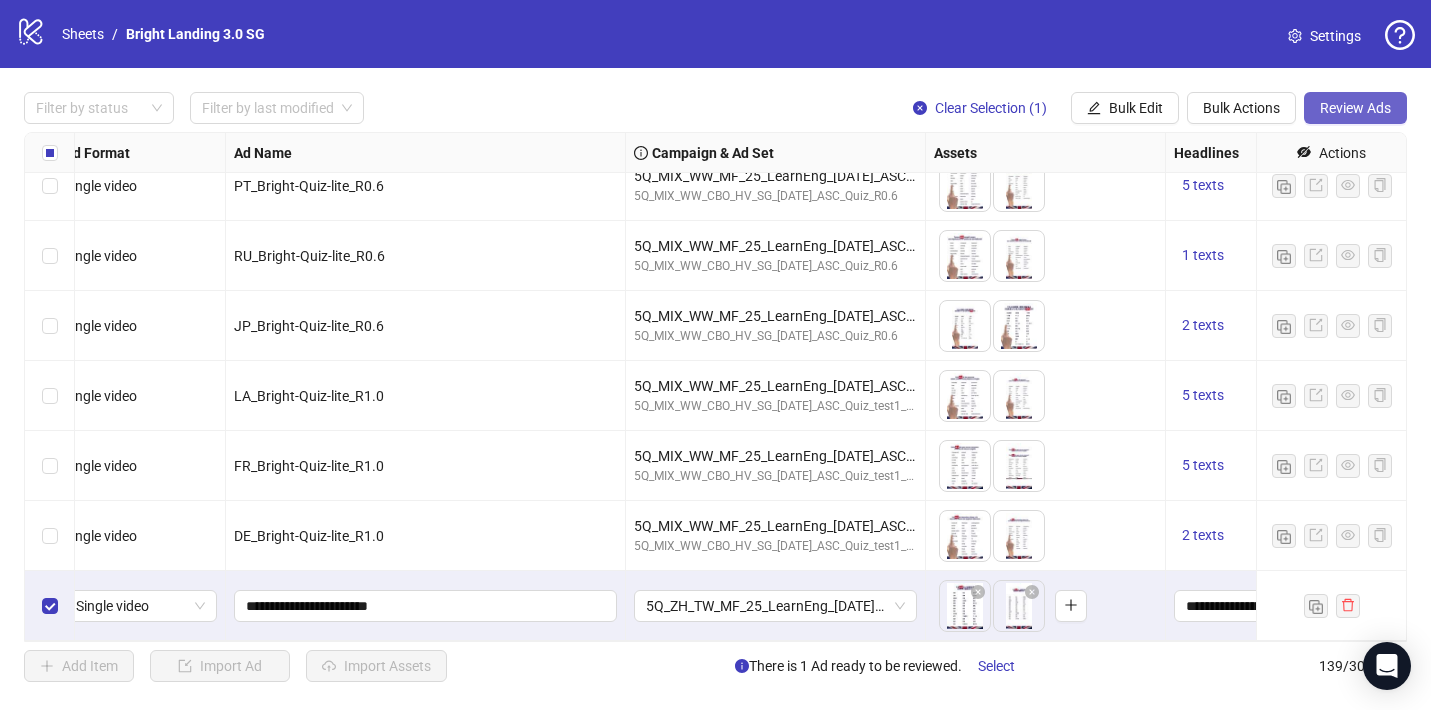 click on "Review Ads" at bounding box center (1355, 108) 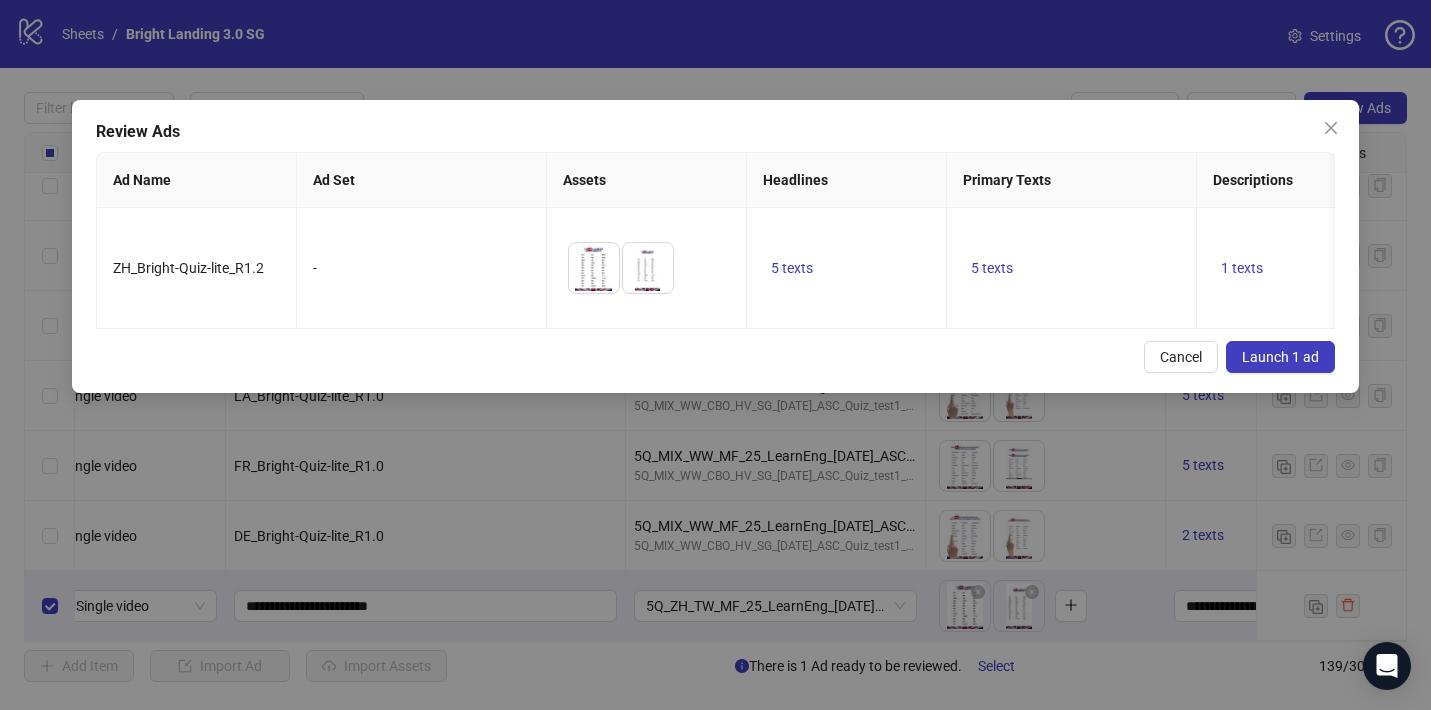 click on "Launch 1 ad" at bounding box center (1280, 357) 